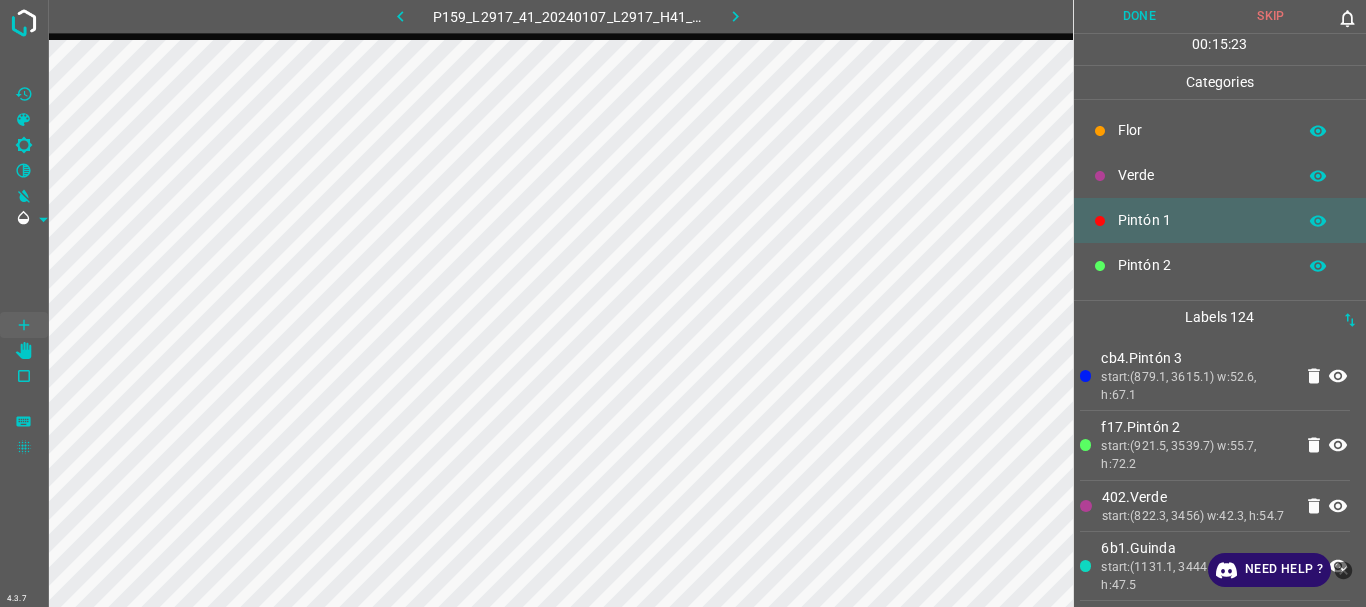 scroll, scrollTop: 0, scrollLeft: 0, axis: both 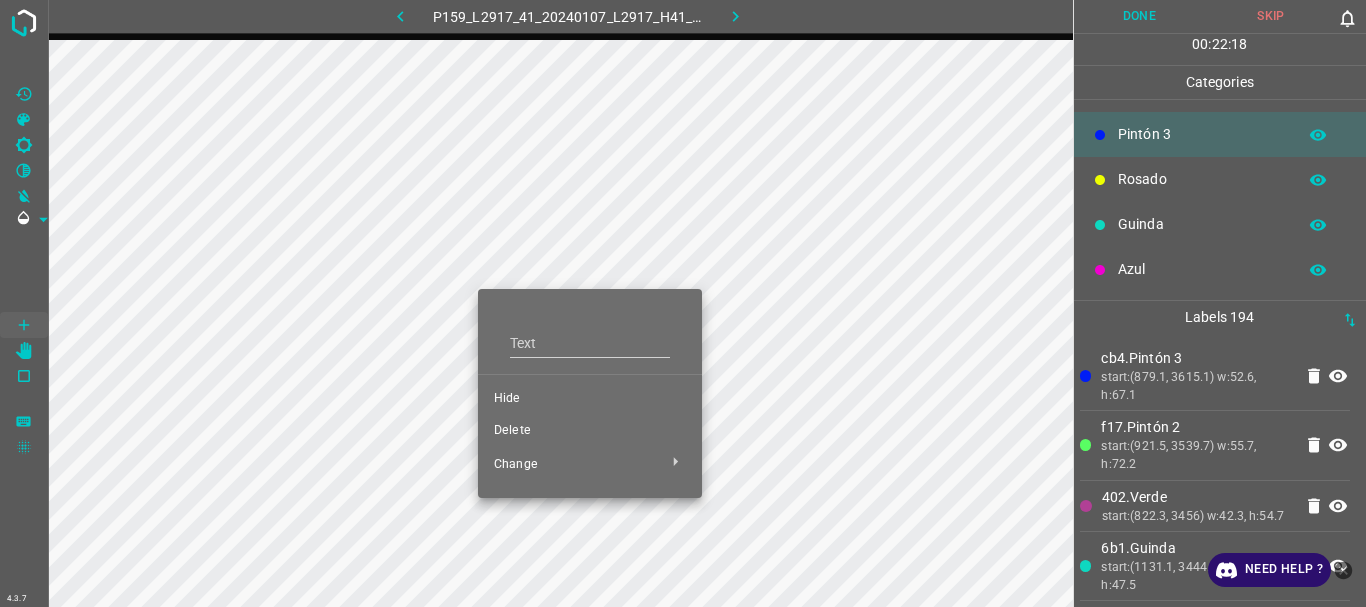click on "Delete" at bounding box center (590, 431) 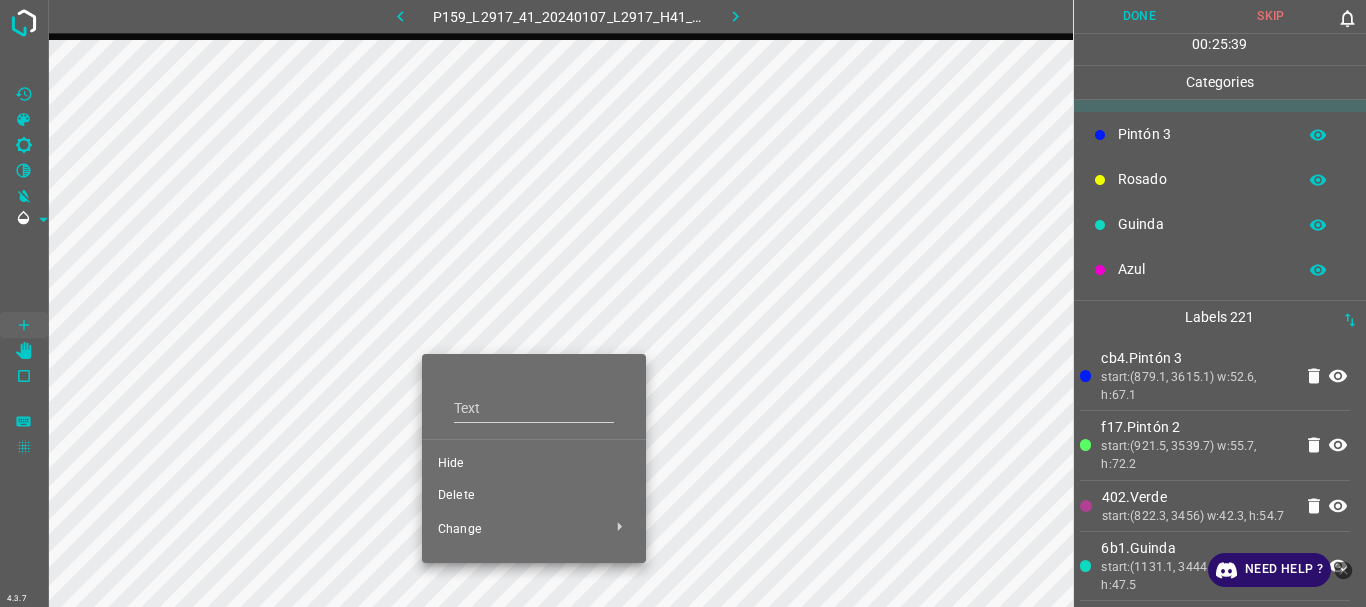 click on "Delete" at bounding box center [534, 496] 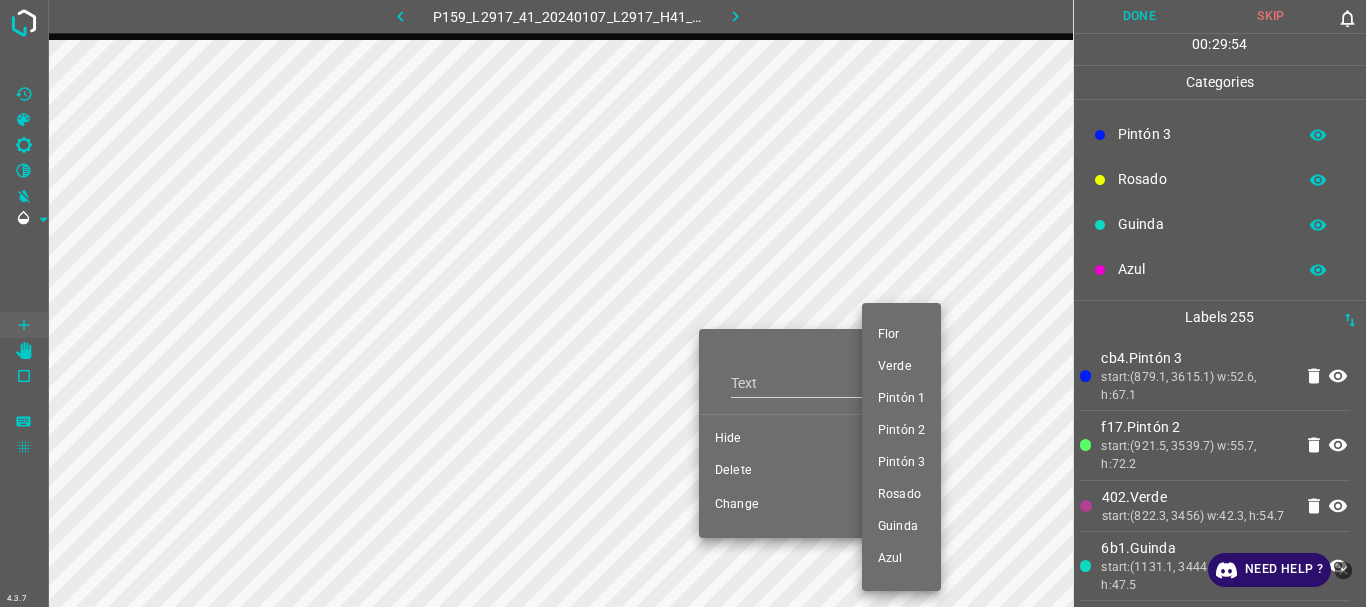 click at bounding box center [683, 303] 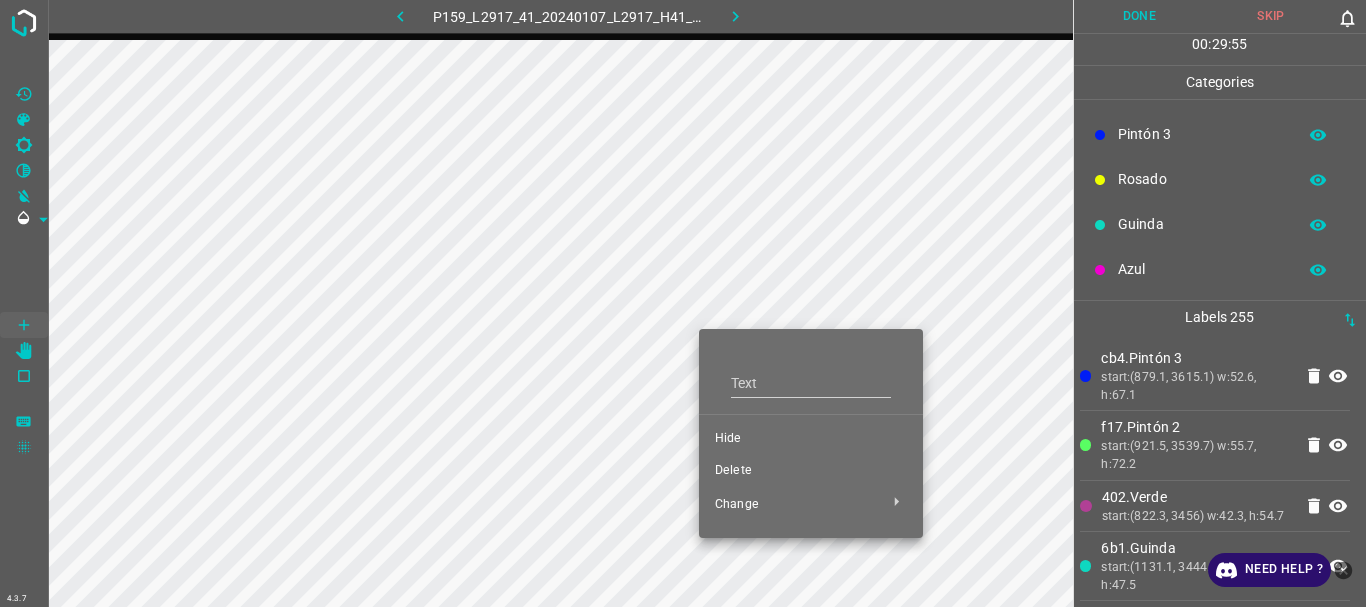 click at bounding box center (683, 303) 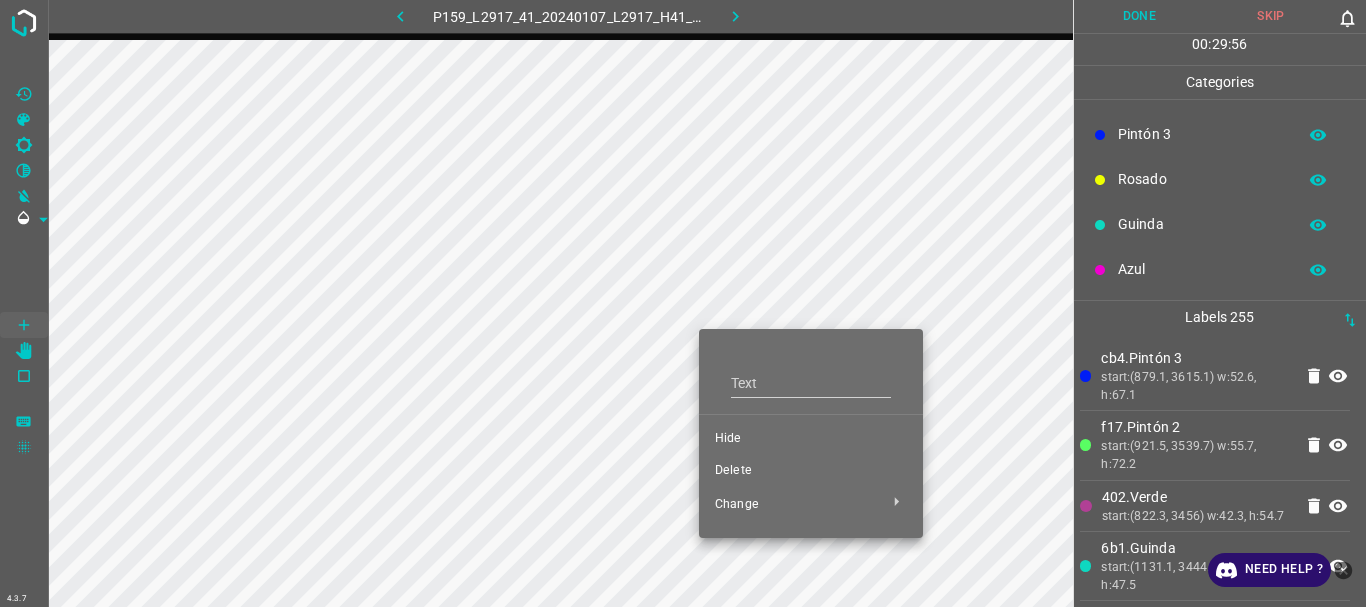click on "Delete" at bounding box center [811, 471] 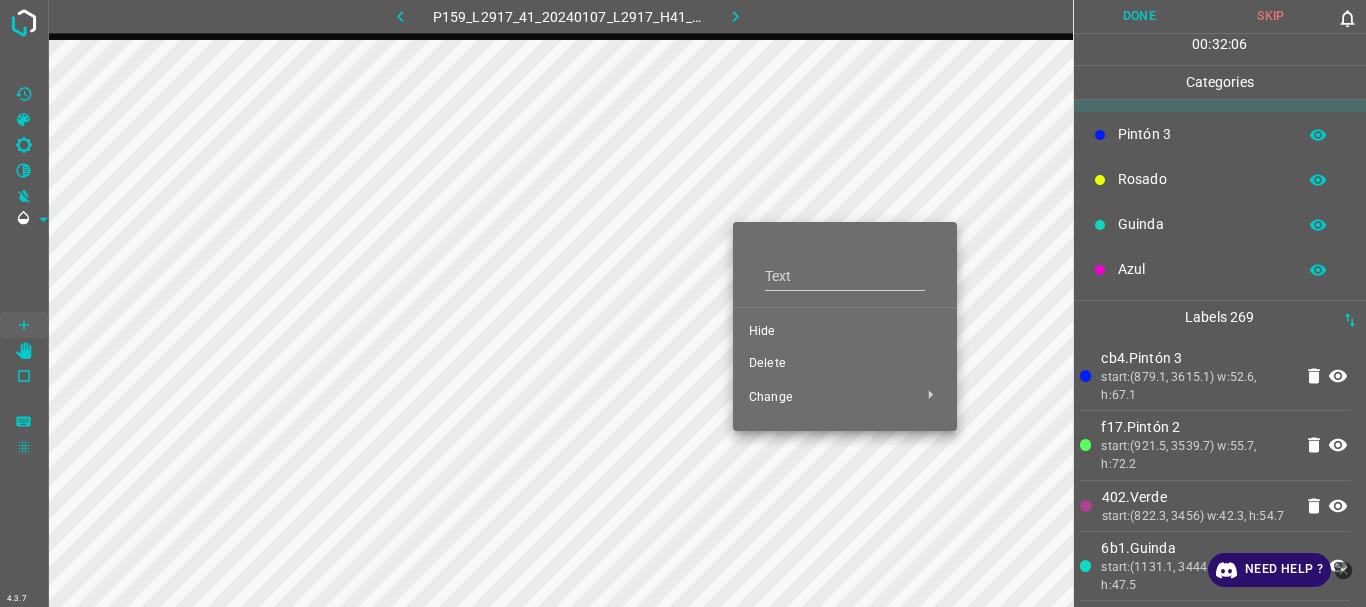 click on "Delete" at bounding box center (845, 364) 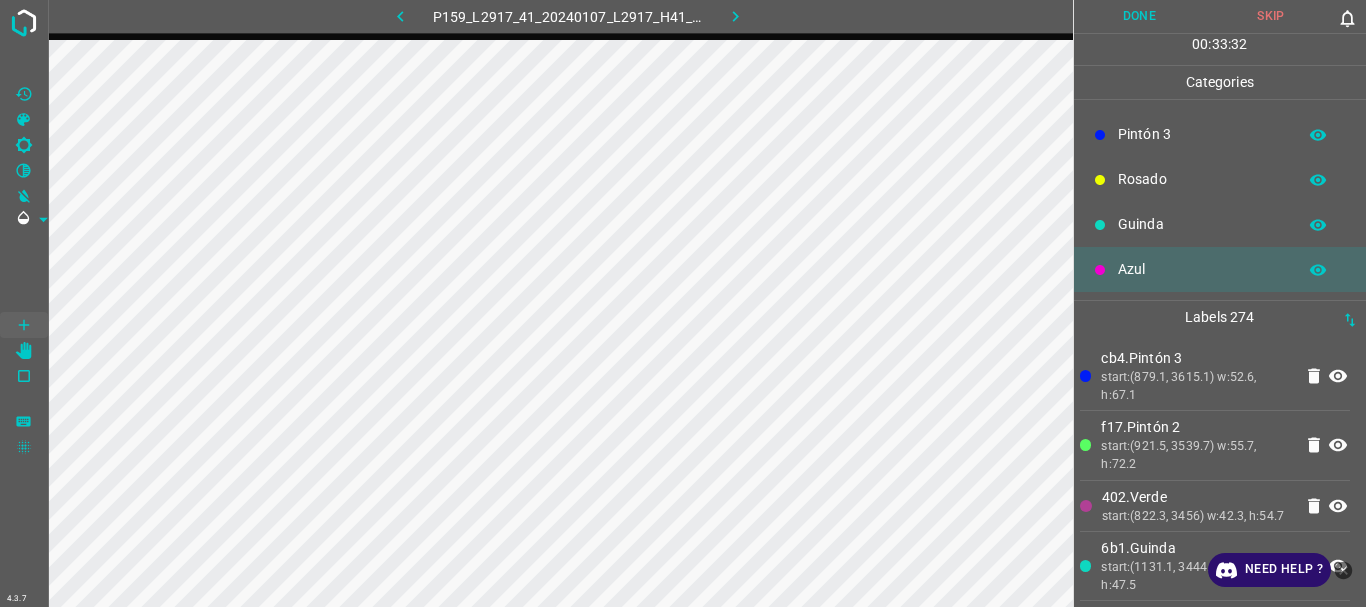 click on "Done" at bounding box center [1140, 16] 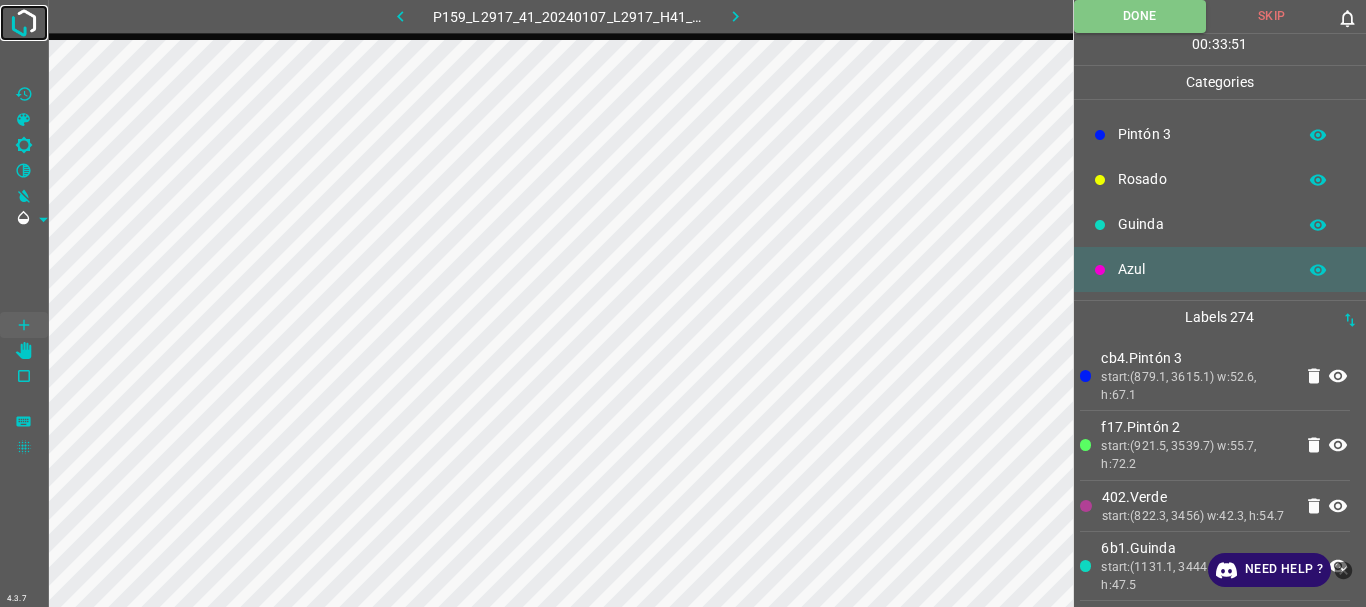 click at bounding box center [24, 23] 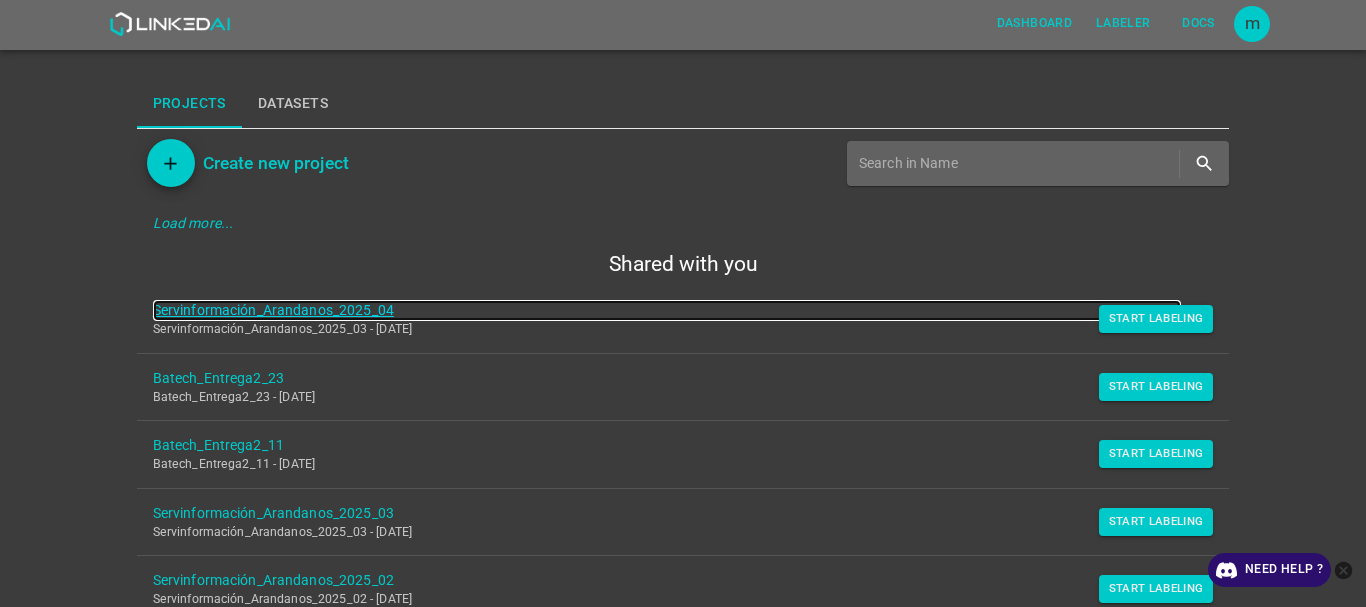 click on "Servinformación_Arandanos_2025_04" at bounding box center [667, 310] 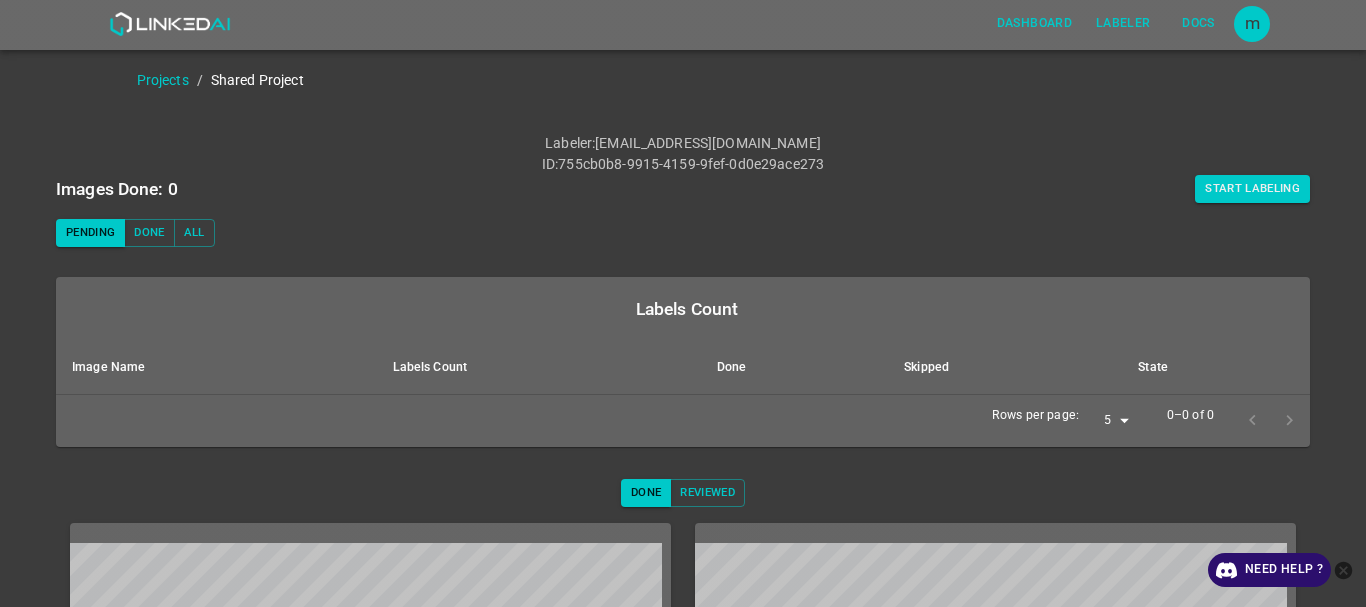 scroll, scrollTop: 0, scrollLeft: 0, axis: both 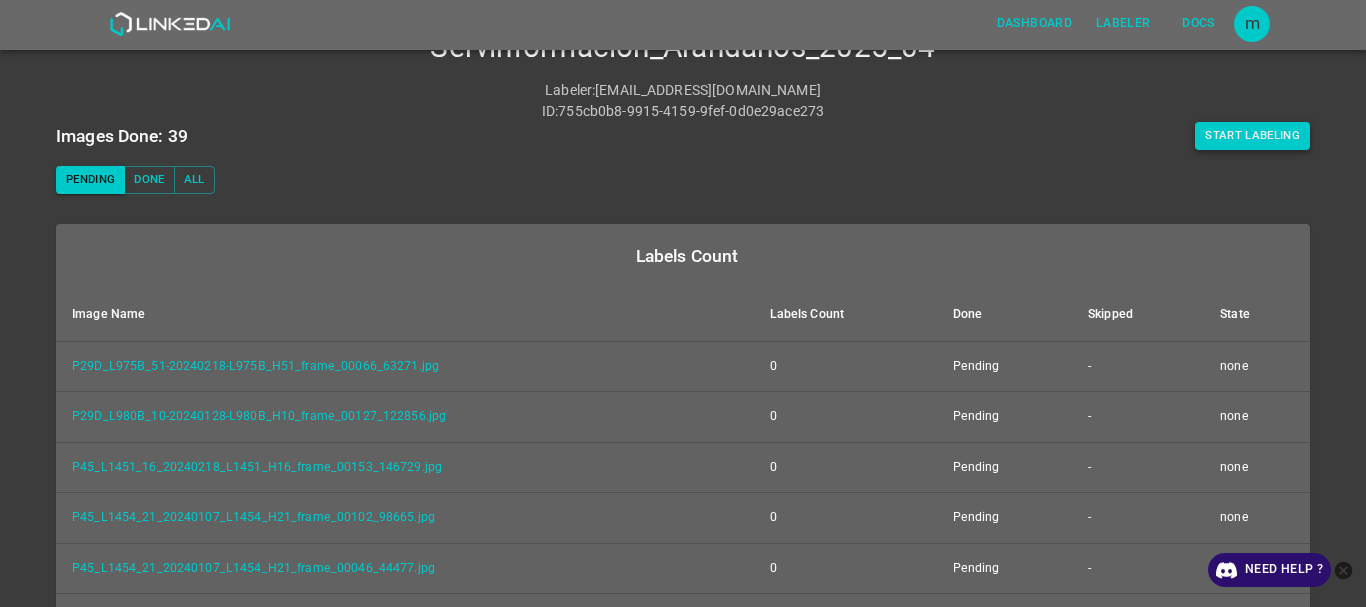 click on "Start Labeling" at bounding box center (1252, 136) 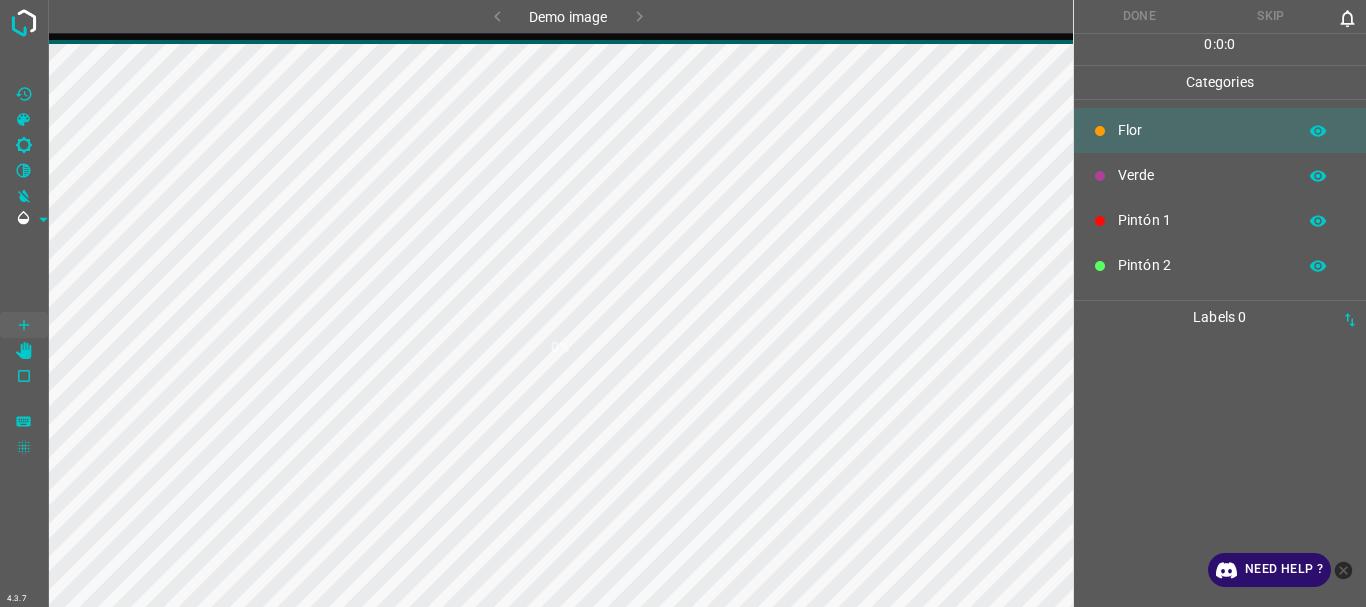 scroll, scrollTop: 0, scrollLeft: 0, axis: both 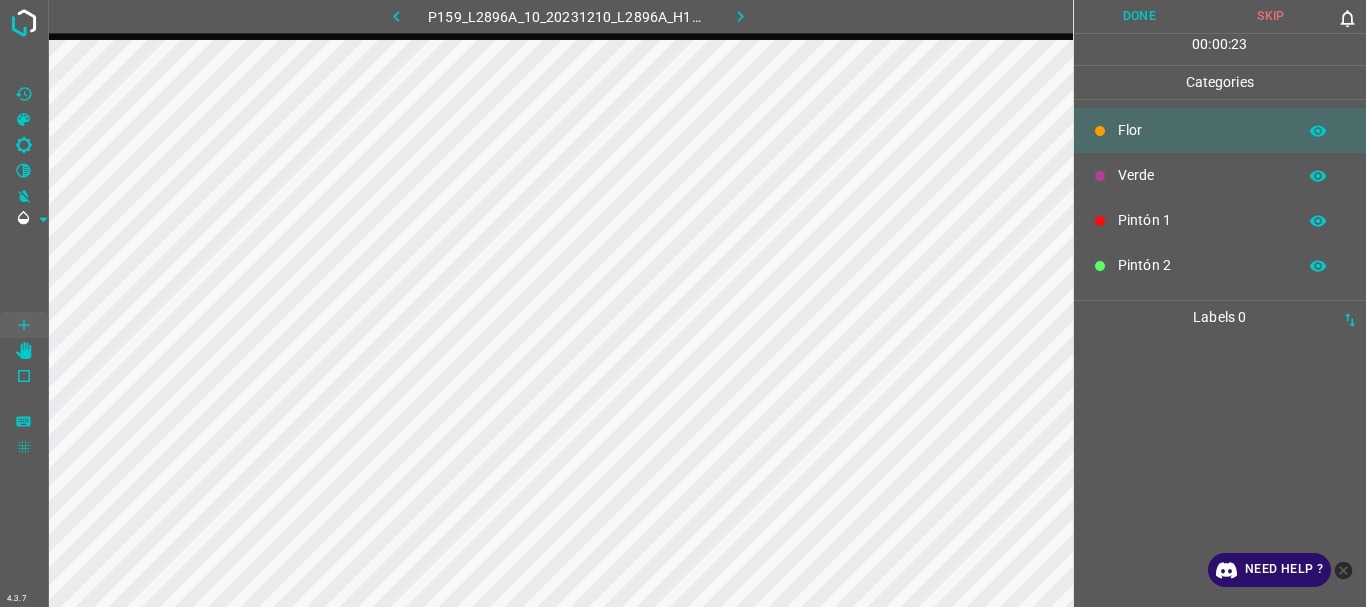 click 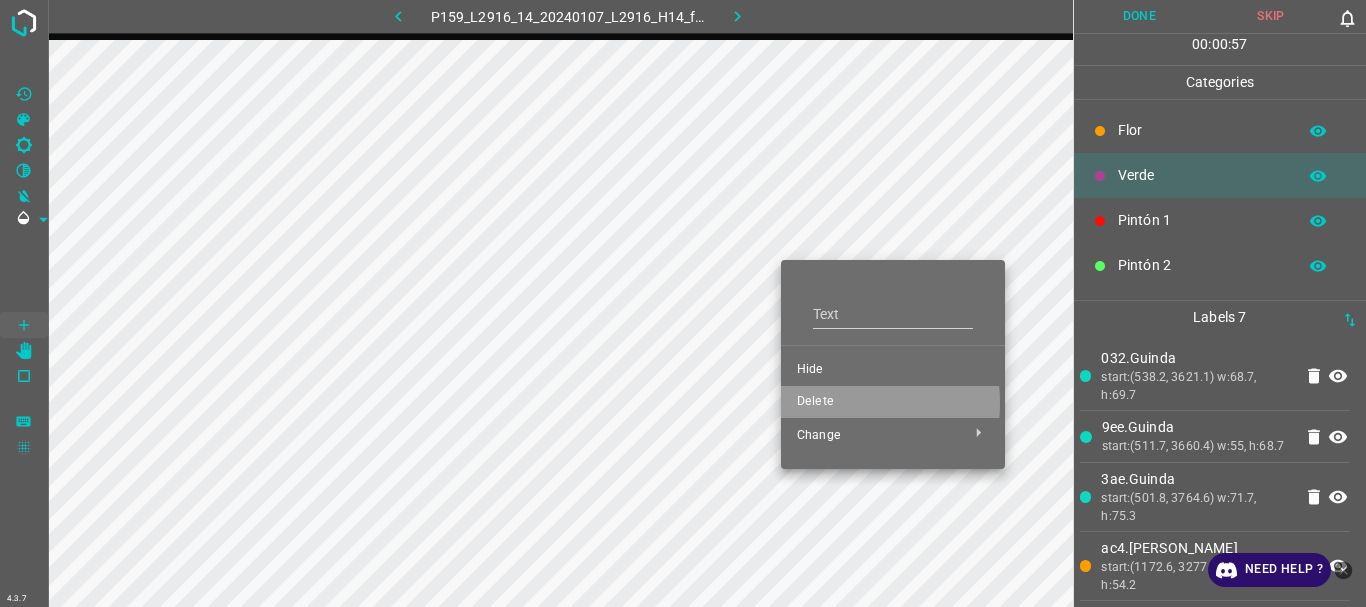 click on "Delete" at bounding box center [893, 402] 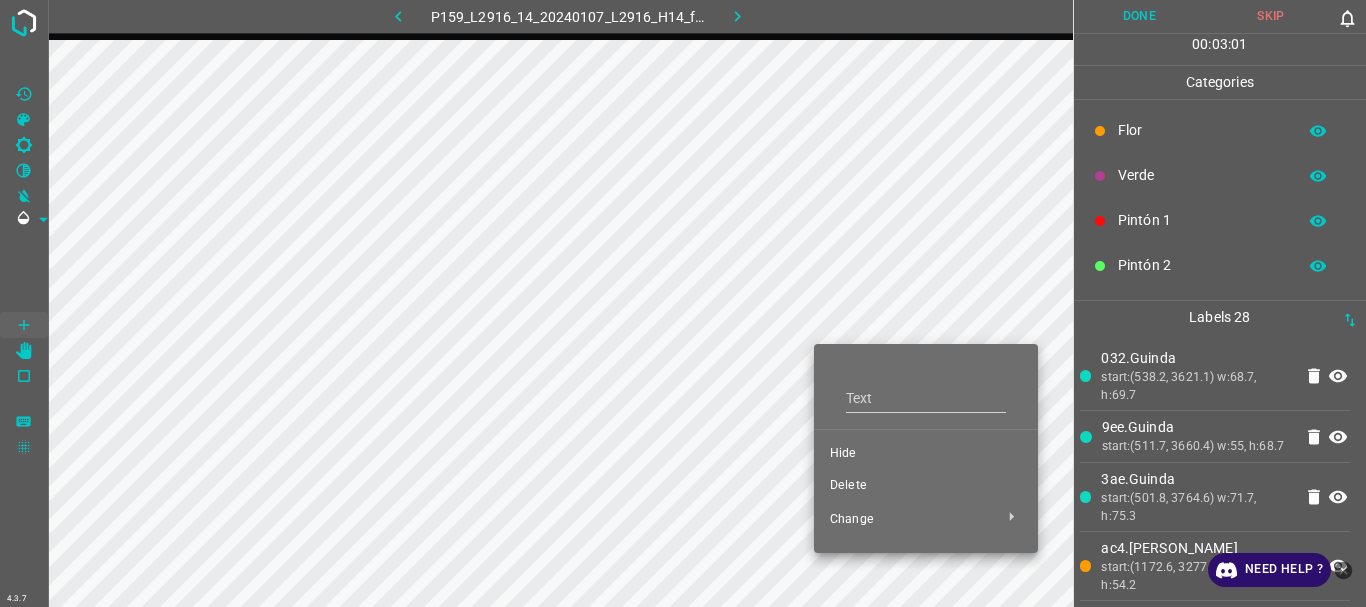 click on "Delete" at bounding box center (926, 486) 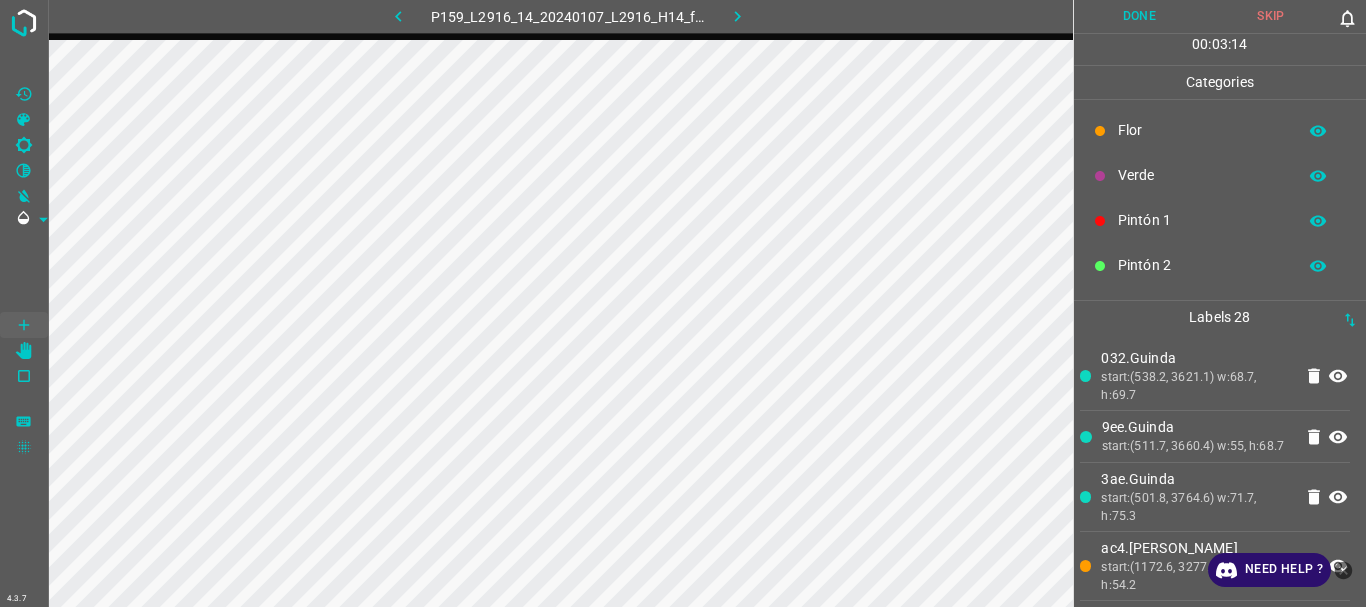 click on "Flor" at bounding box center [1202, 130] 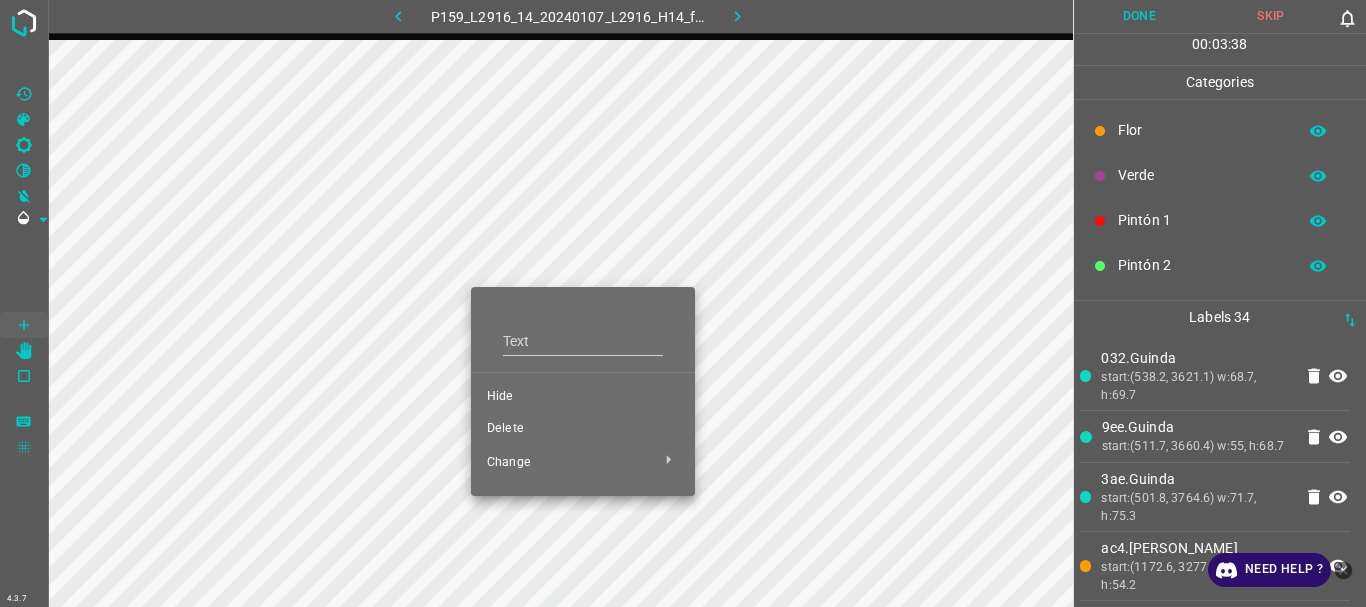click on "Delete" at bounding box center [583, 429] 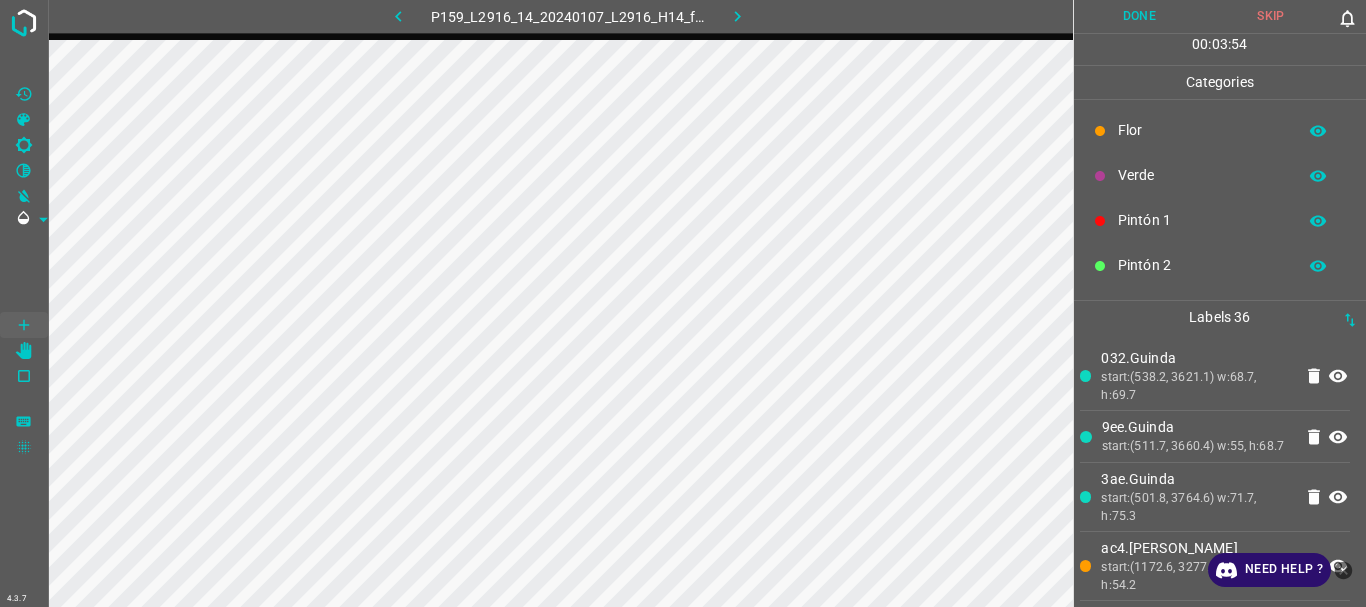 click on "Flor" at bounding box center [1202, 130] 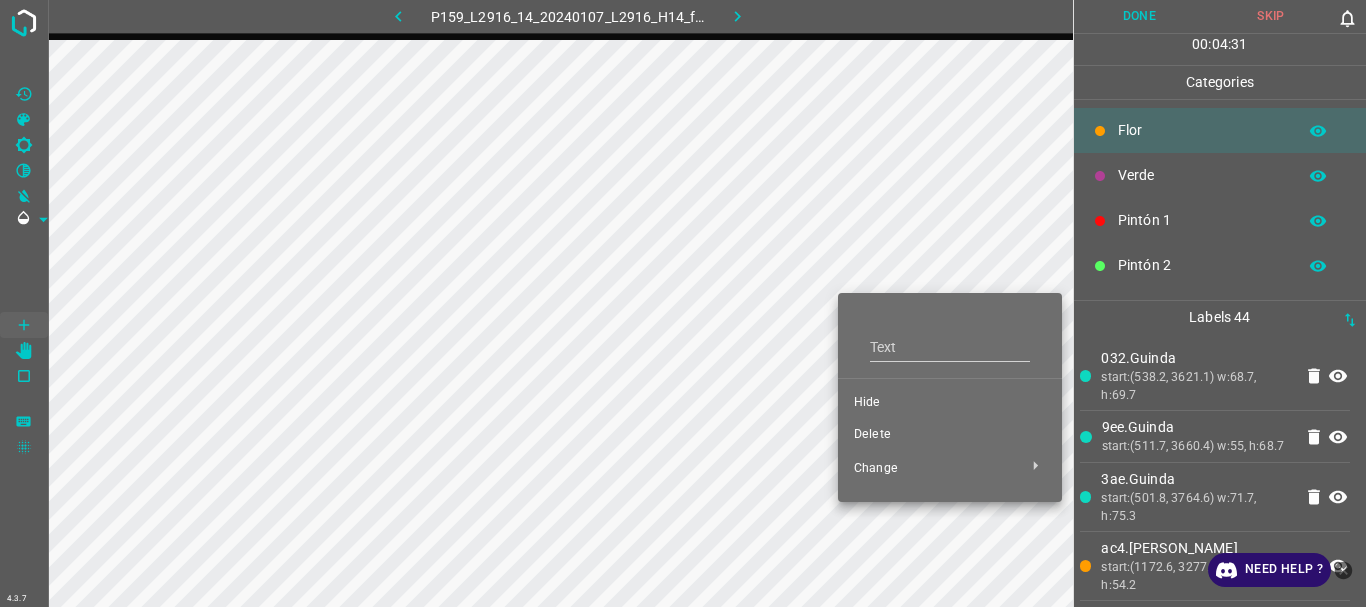 click on "Delete" at bounding box center [950, 435] 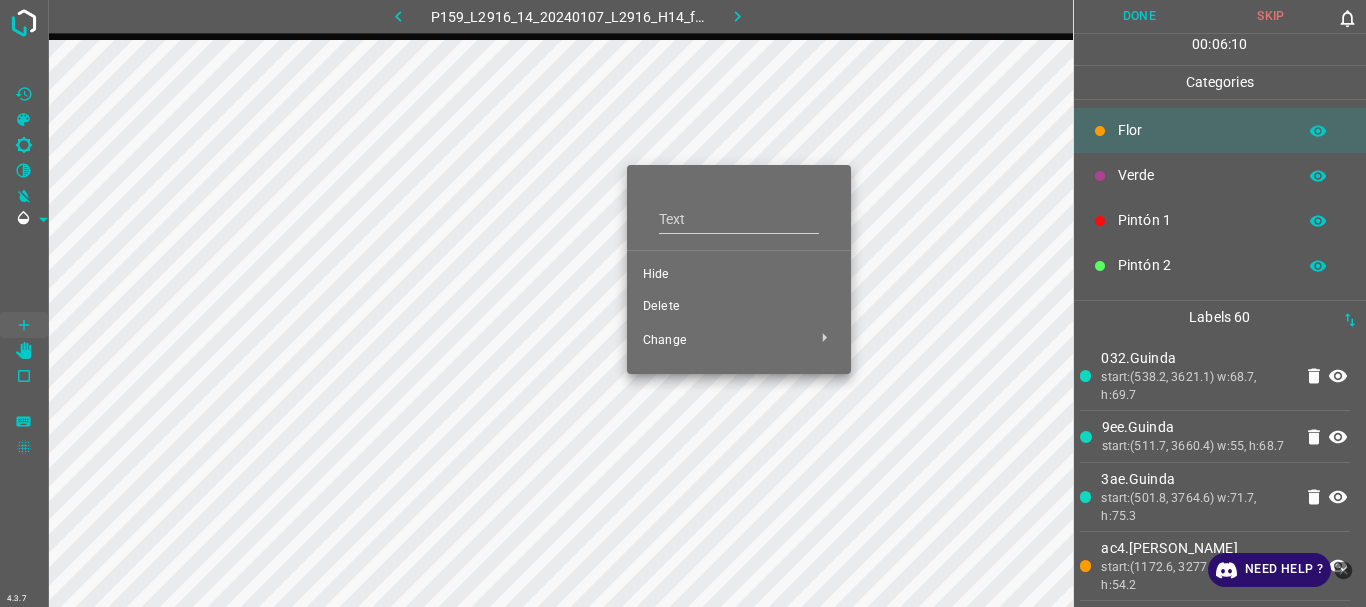 click on "Delete" at bounding box center [739, 307] 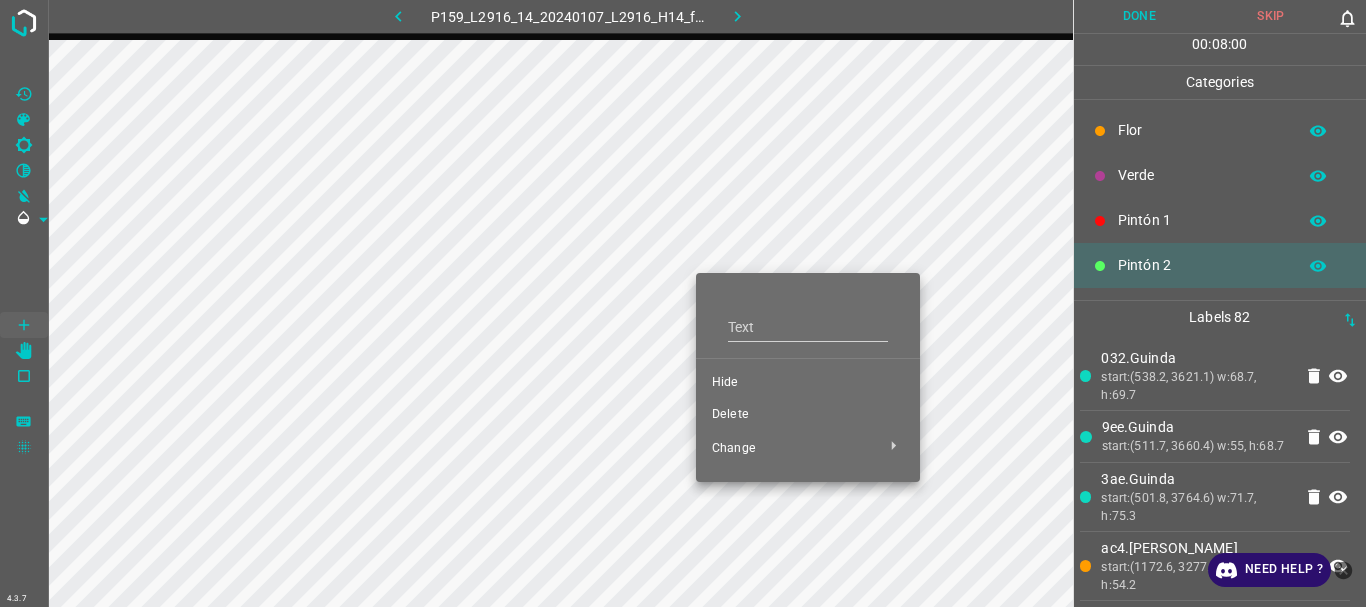 click on "Delete" at bounding box center [808, 415] 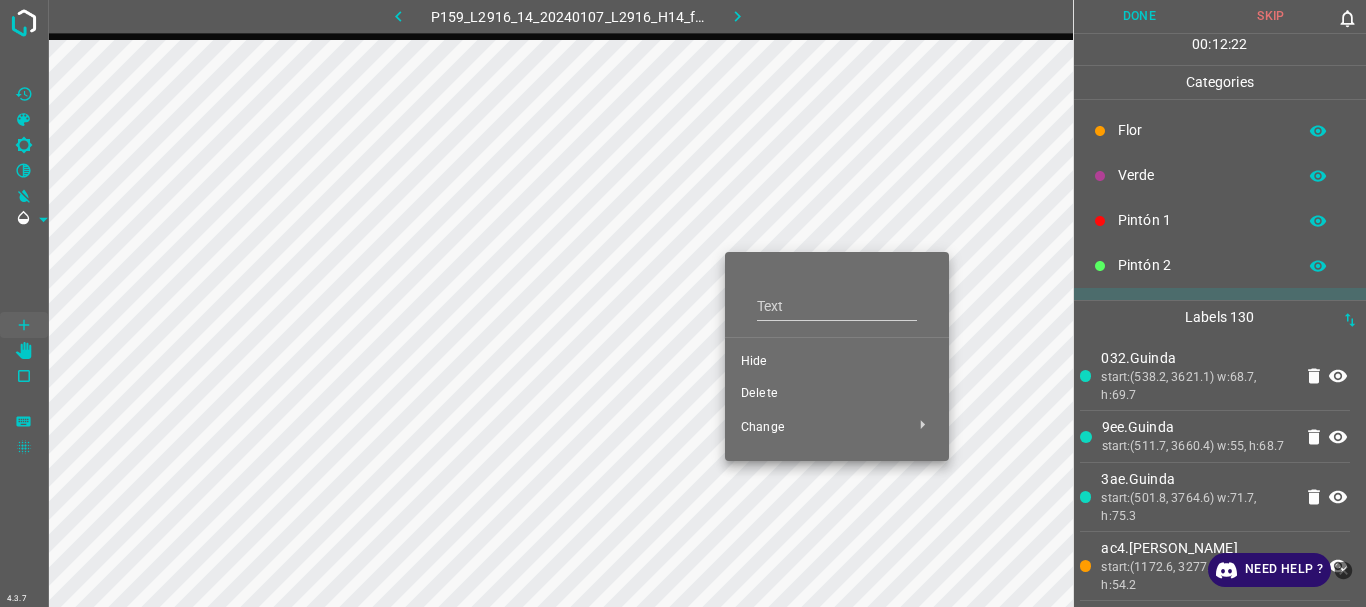 click on "Delete" at bounding box center [837, 394] 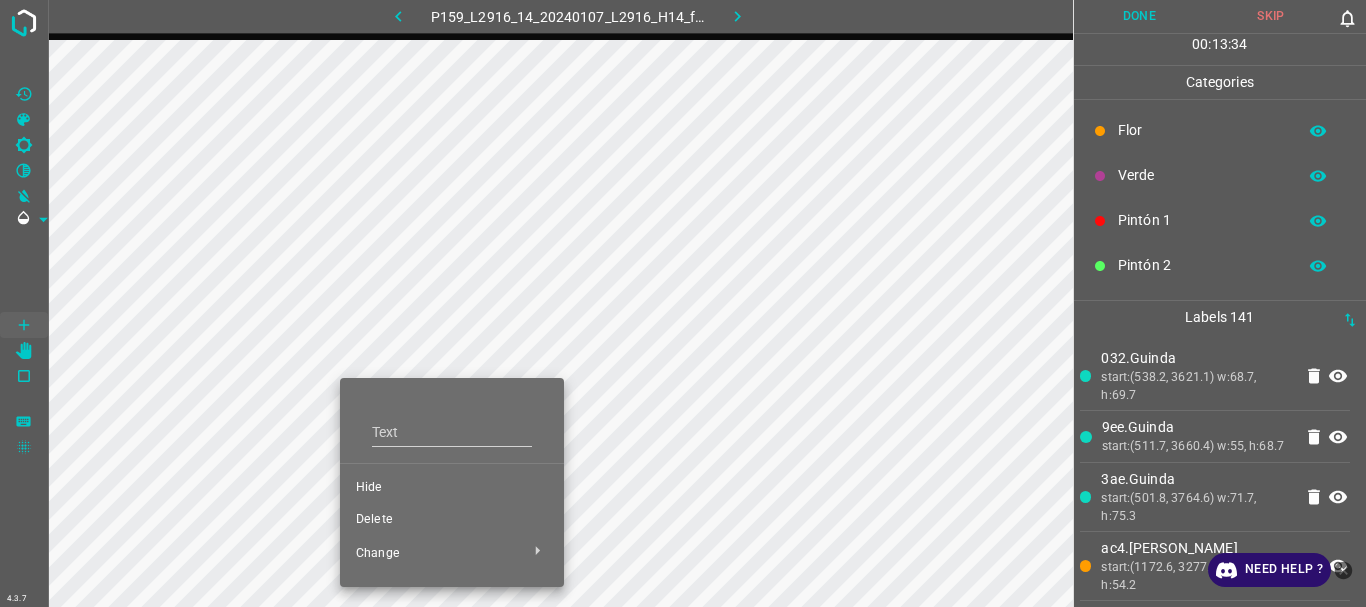 click on "Delete" at bounding box center [452, 520] 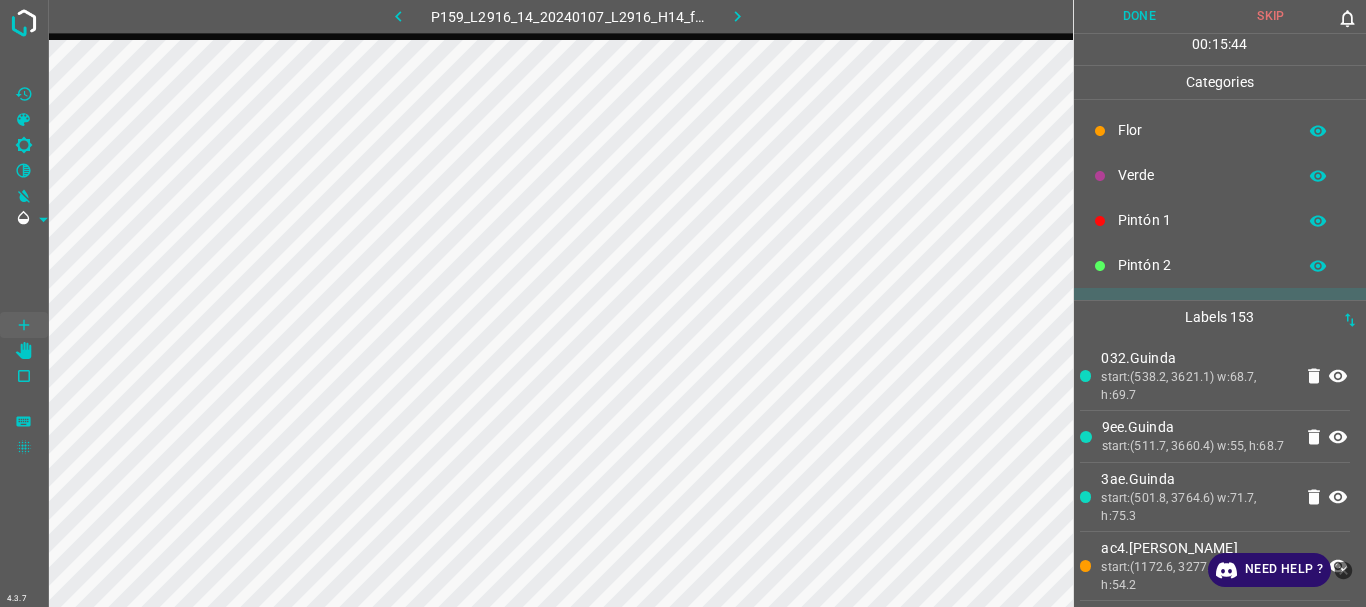 click 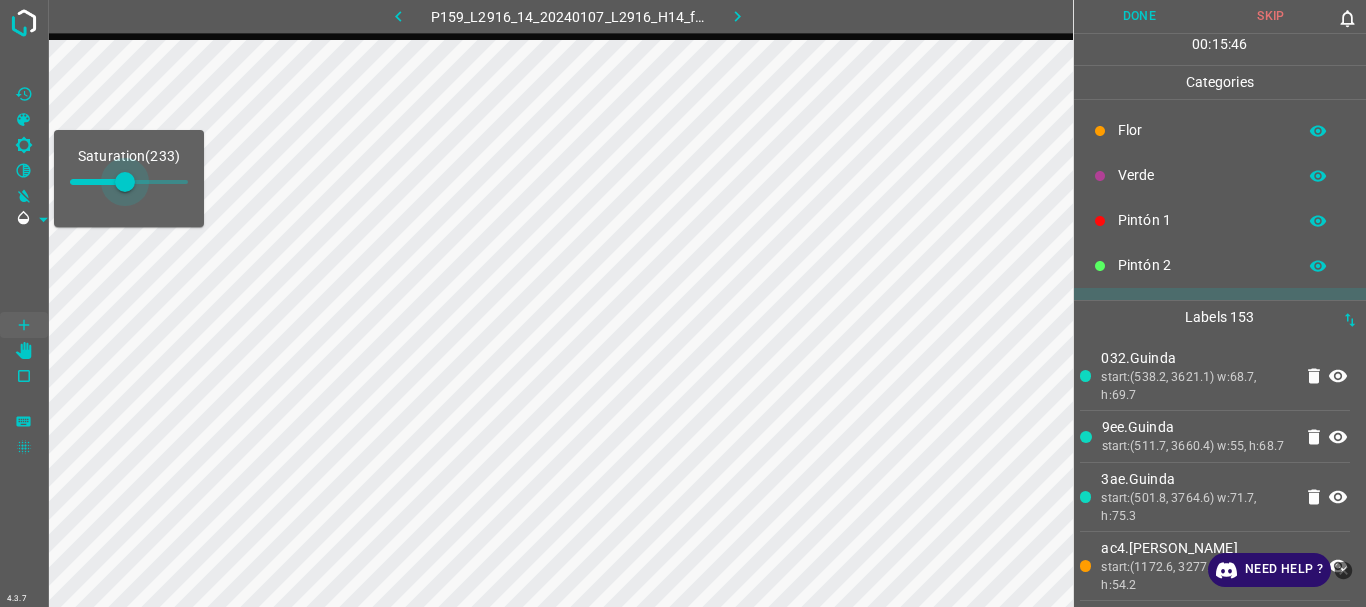 click at bounding box center [129, 182] 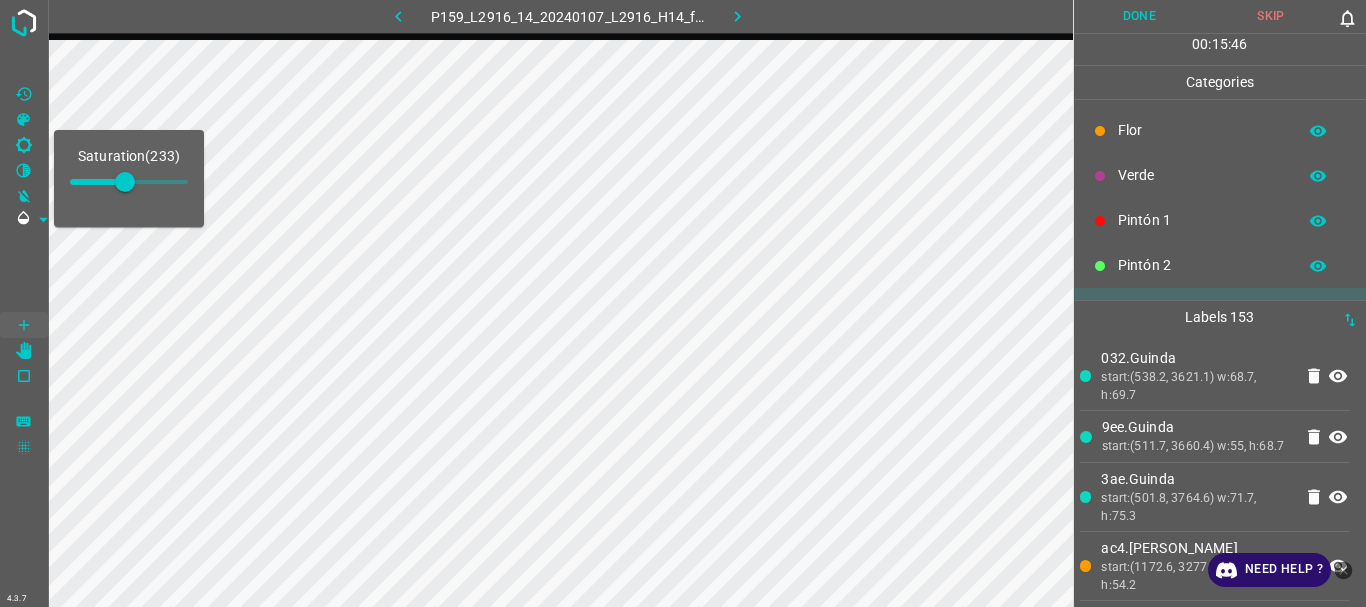 type on "233" 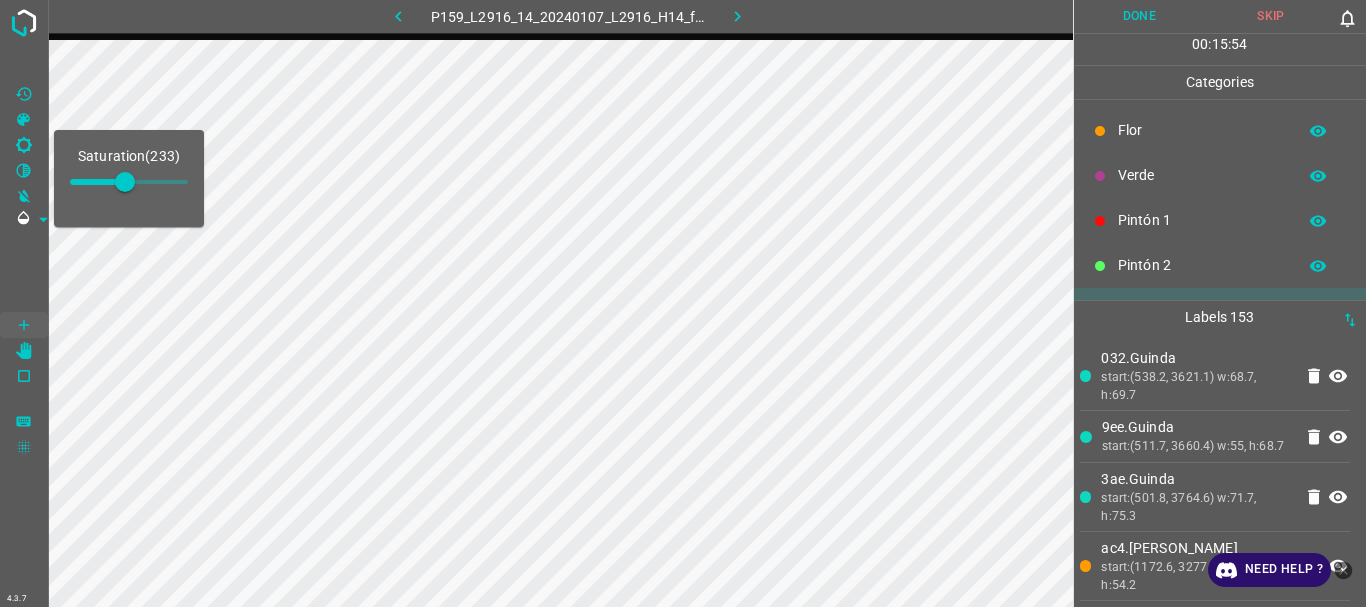 click at bounding box center [24, 272] 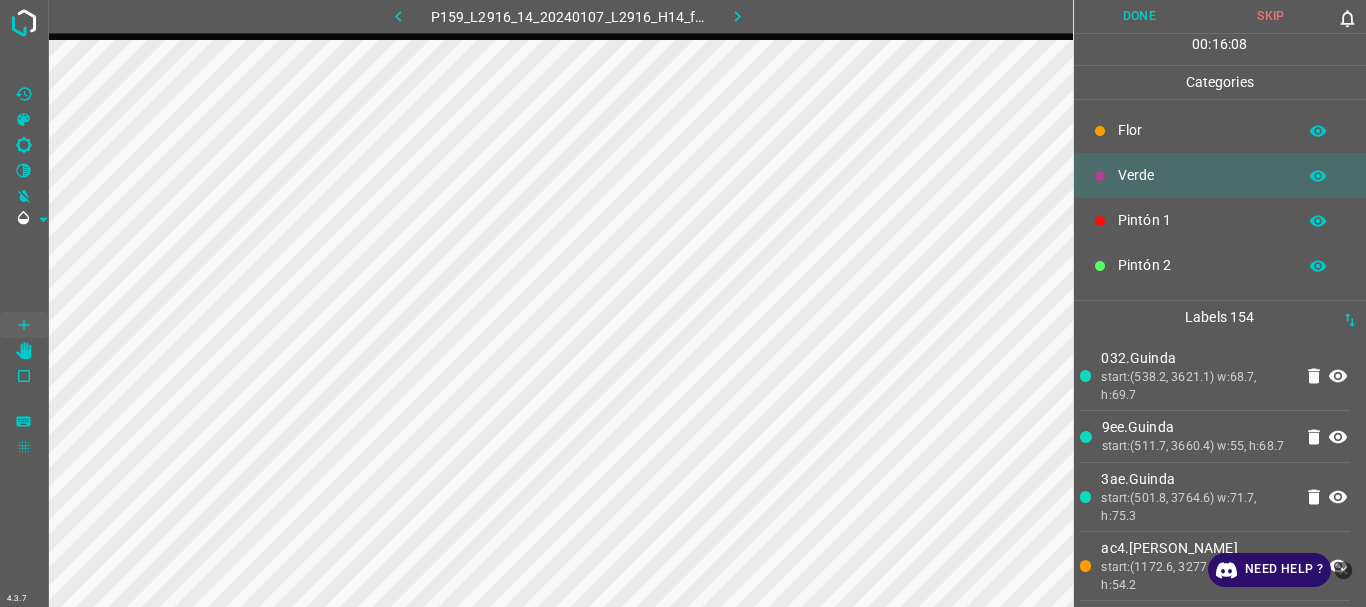 click on "Done" at bounding box center (1140, 16) 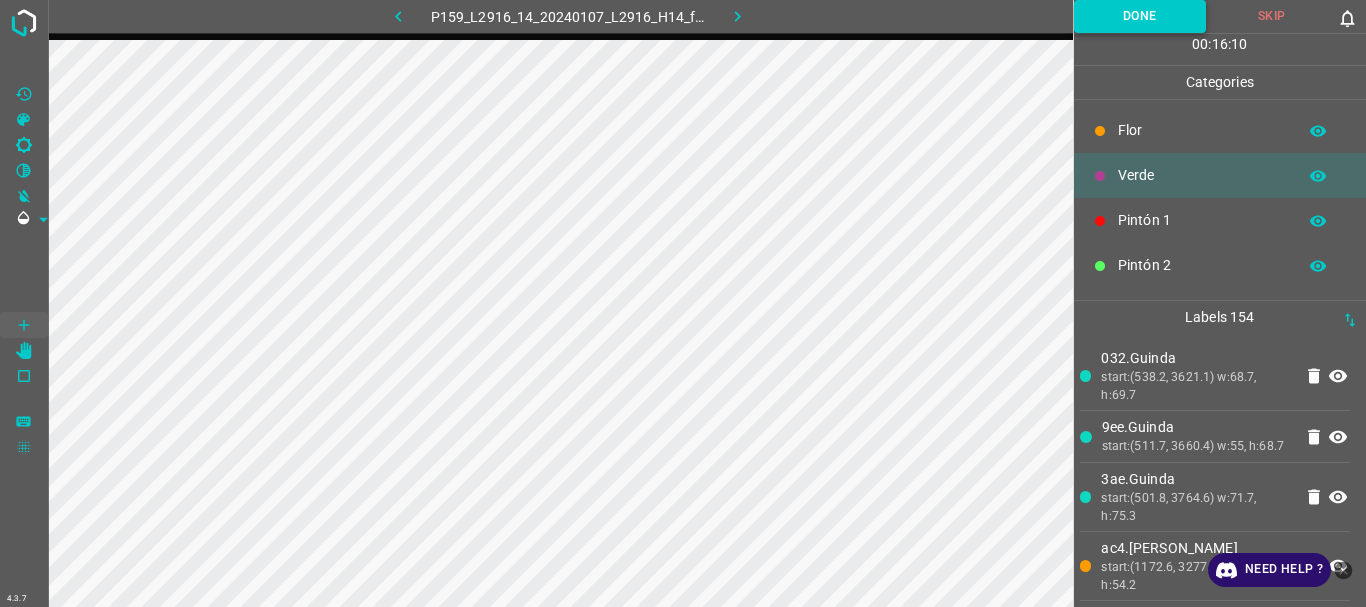 click on "Done" at bounding box center [1140, 16] 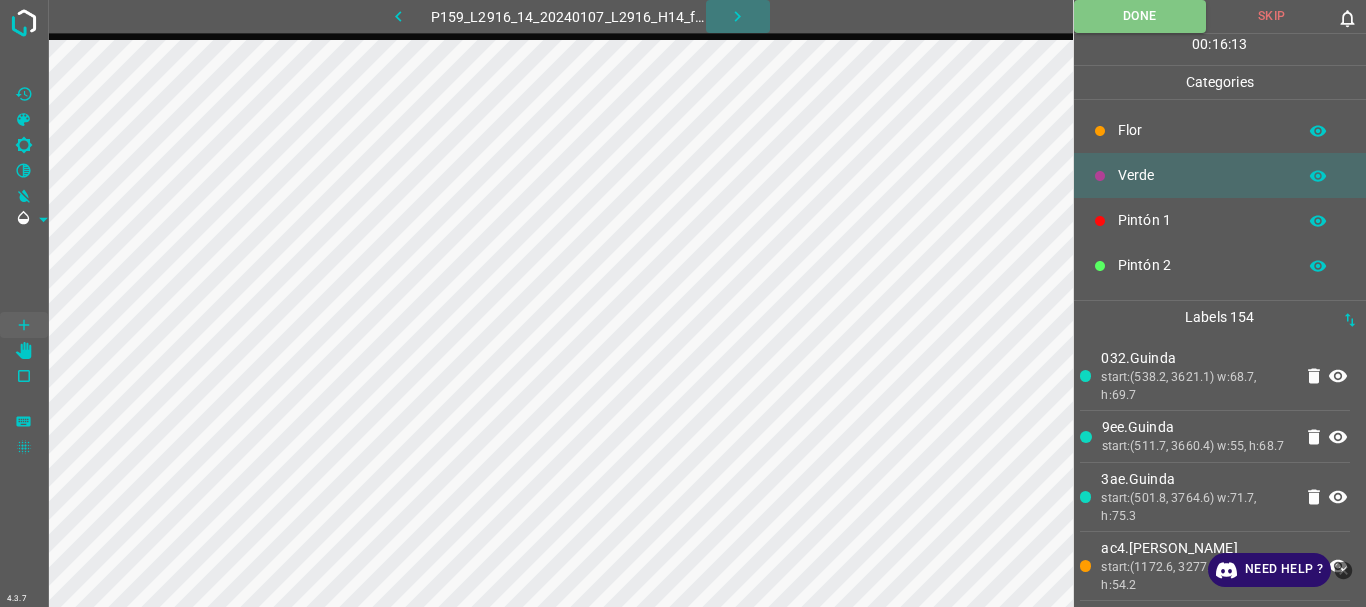 click 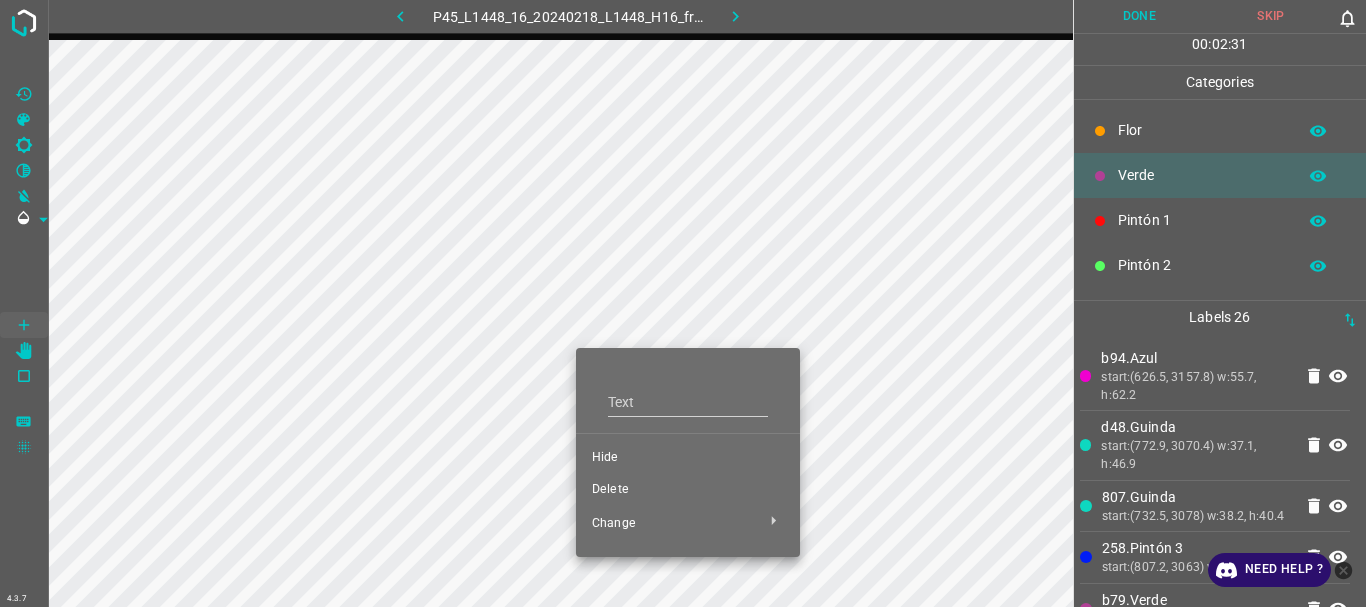 click on "Delete" at bounding box center [688, 490] 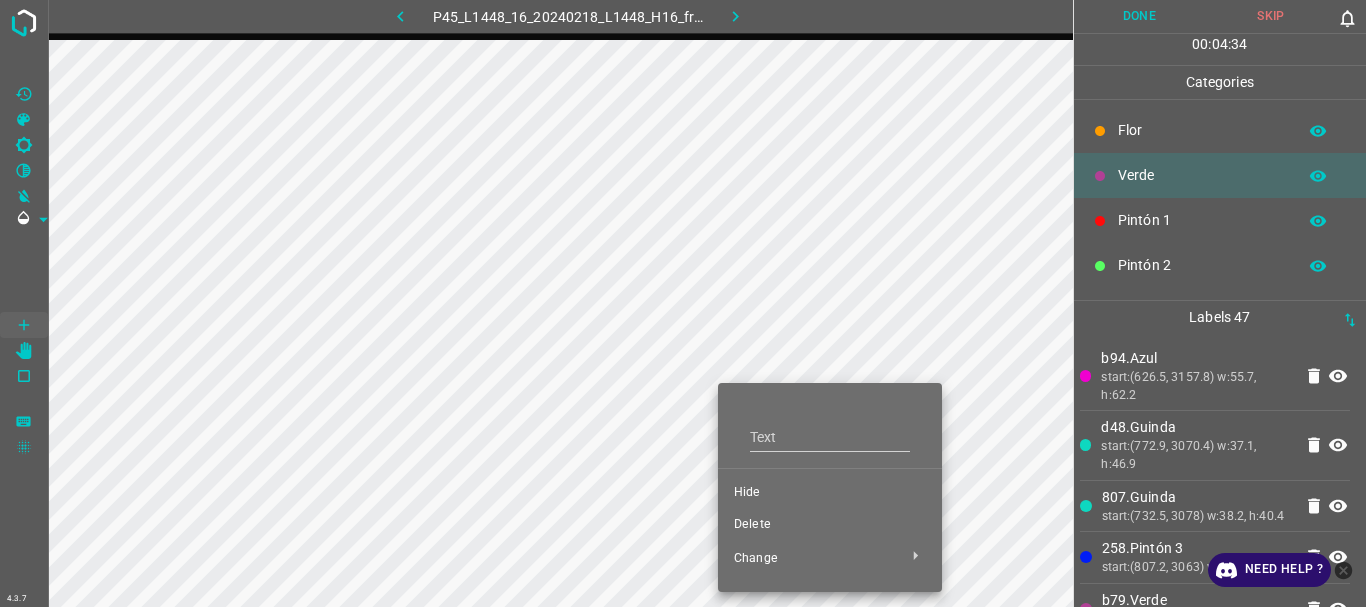 click on "Delete" at bounding box center (830, 525) 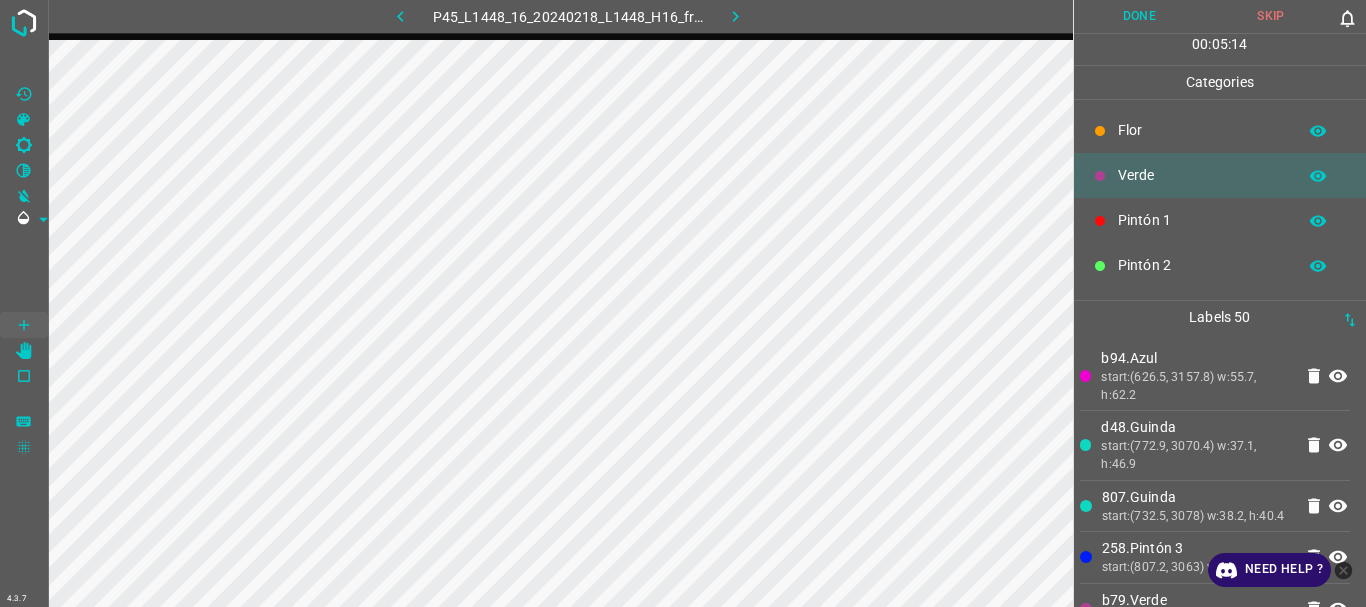 click on "Pintón 1" at bounding box center [1220, 220] 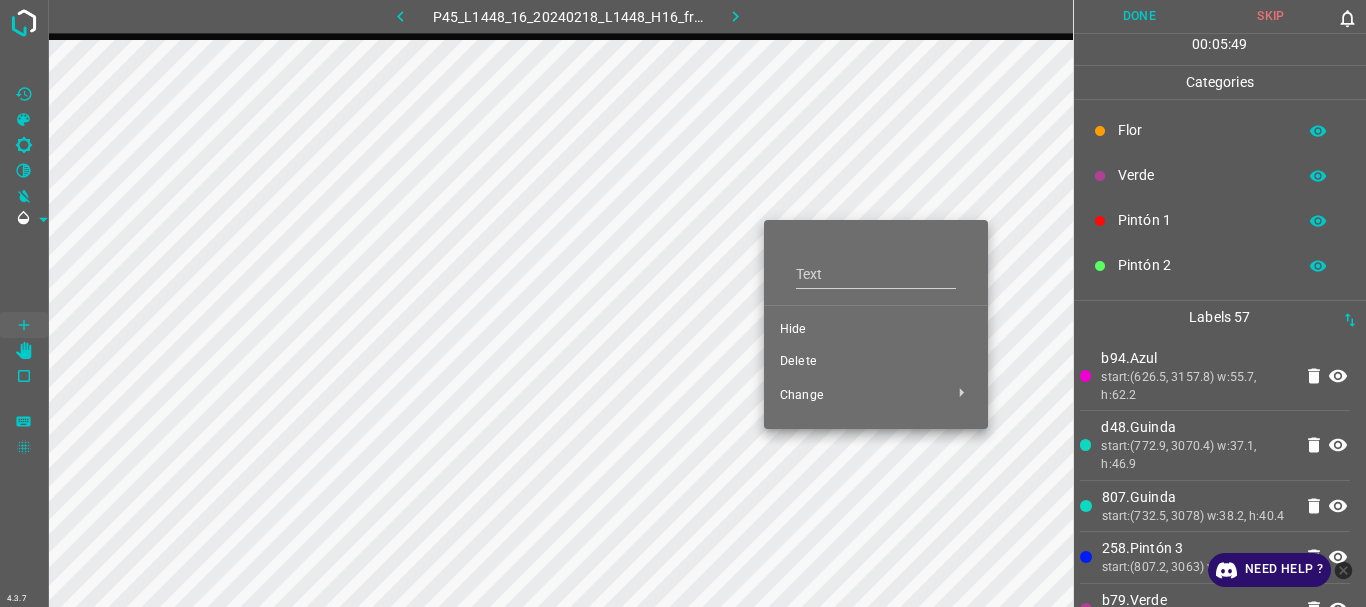 click on "Delete" at bounding box center (876, 362) 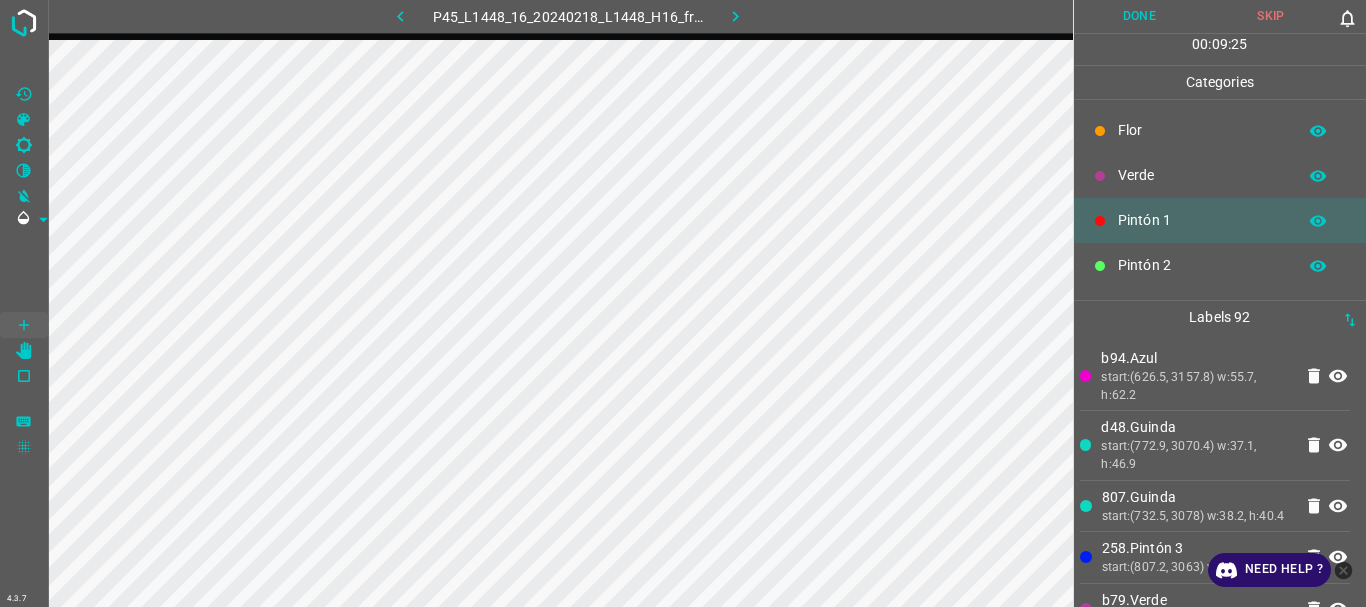 scroll, scrollTop: 176, scrollLeft: 0, axis: vertical 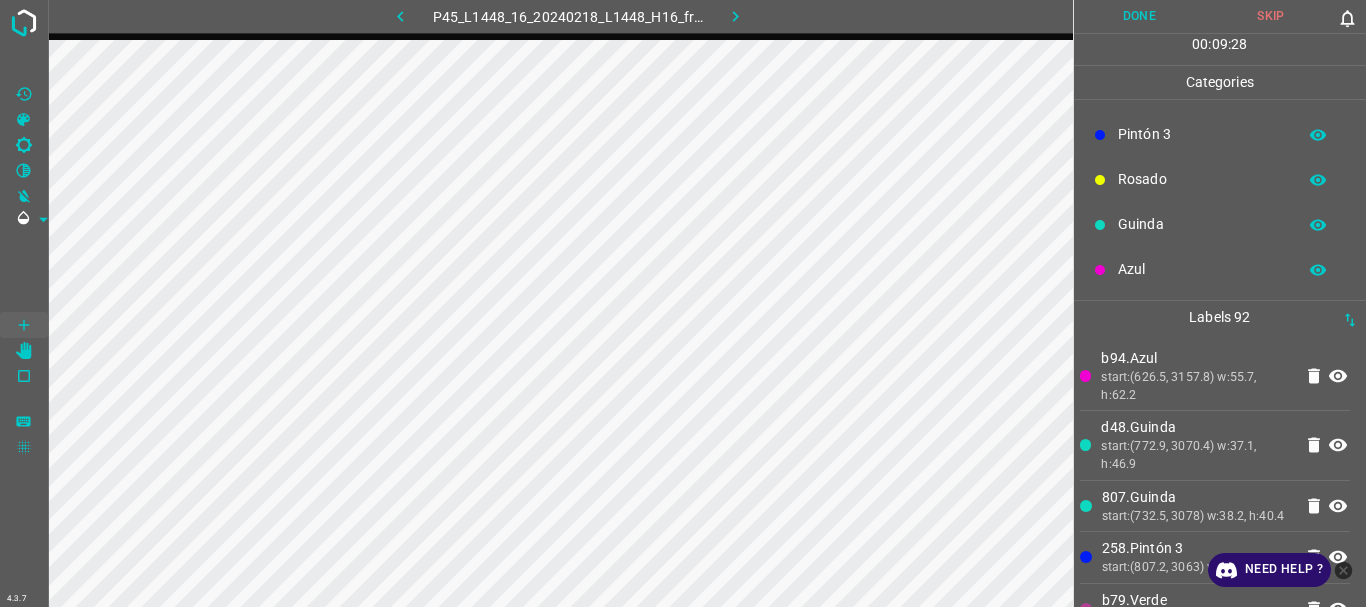 click on "Azul" at bounding box center [1202, 269] 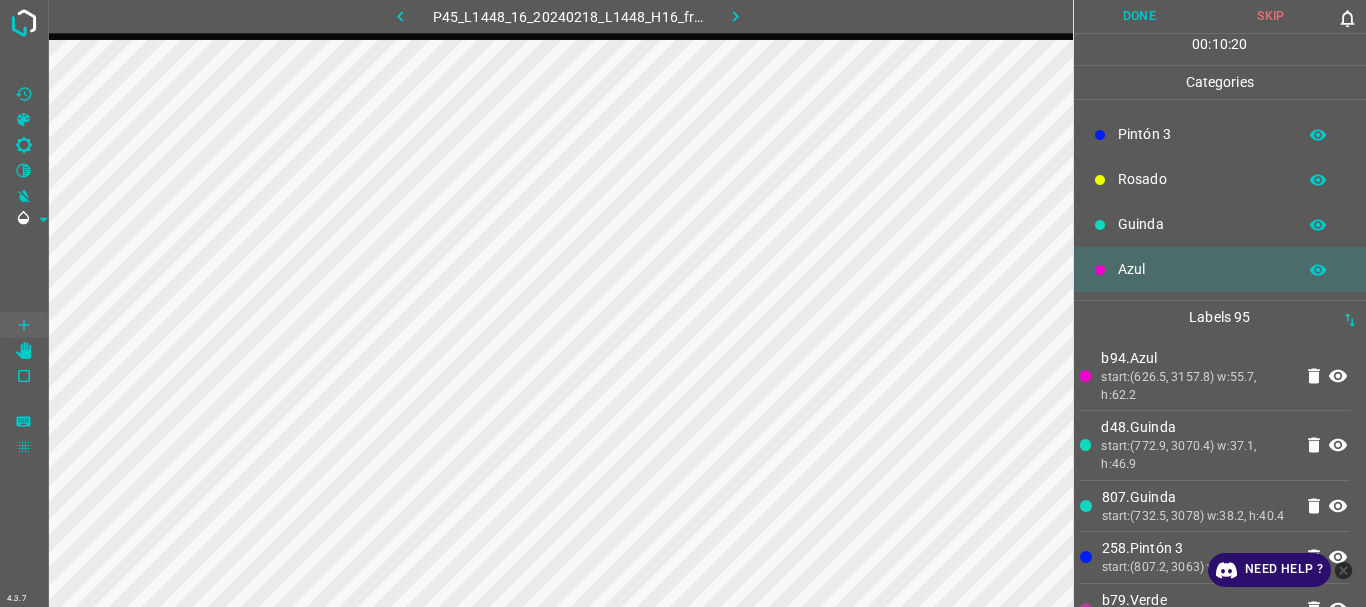 scroll, scrollTop: 0, scrollLeft: 0, axis: both 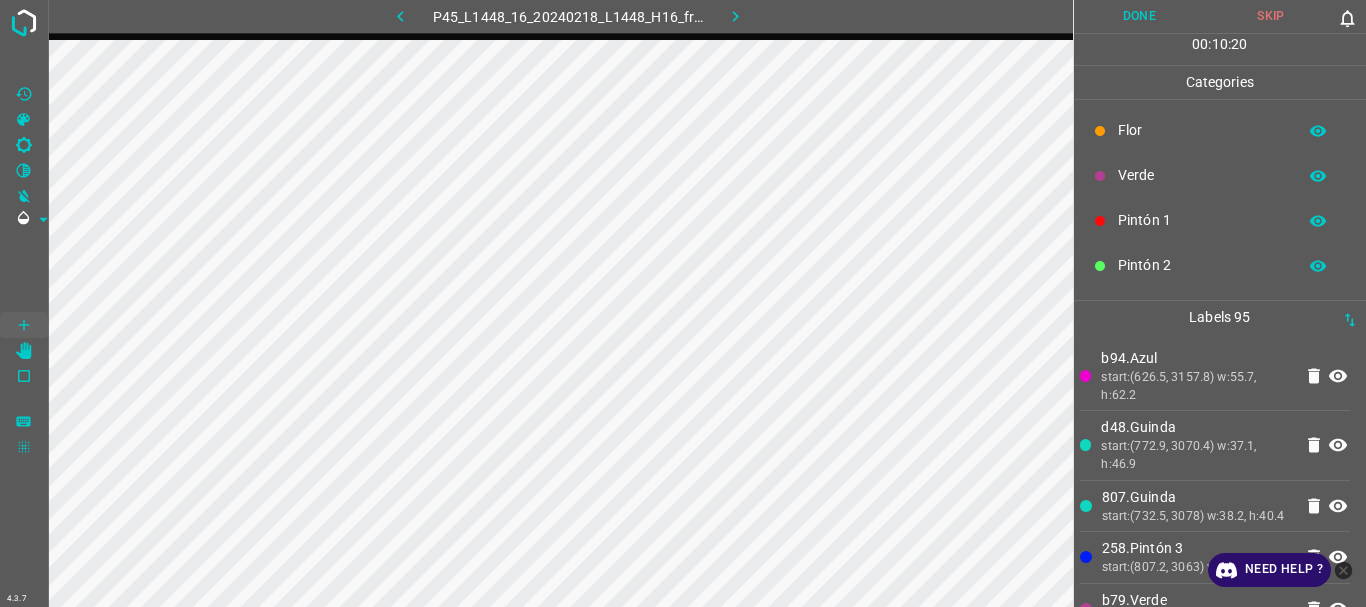 click on "Flor" at bounding box center [1202, 130] 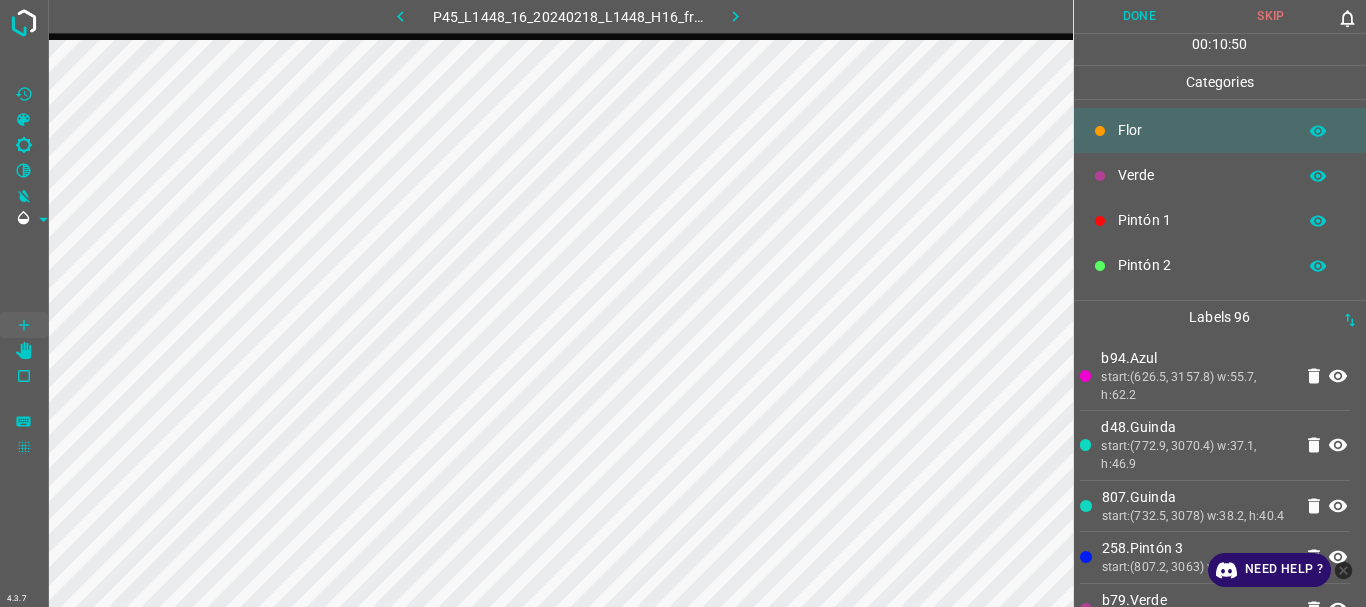scroll, scrollTop: 176, scrollLeft: 0, axis: vertical 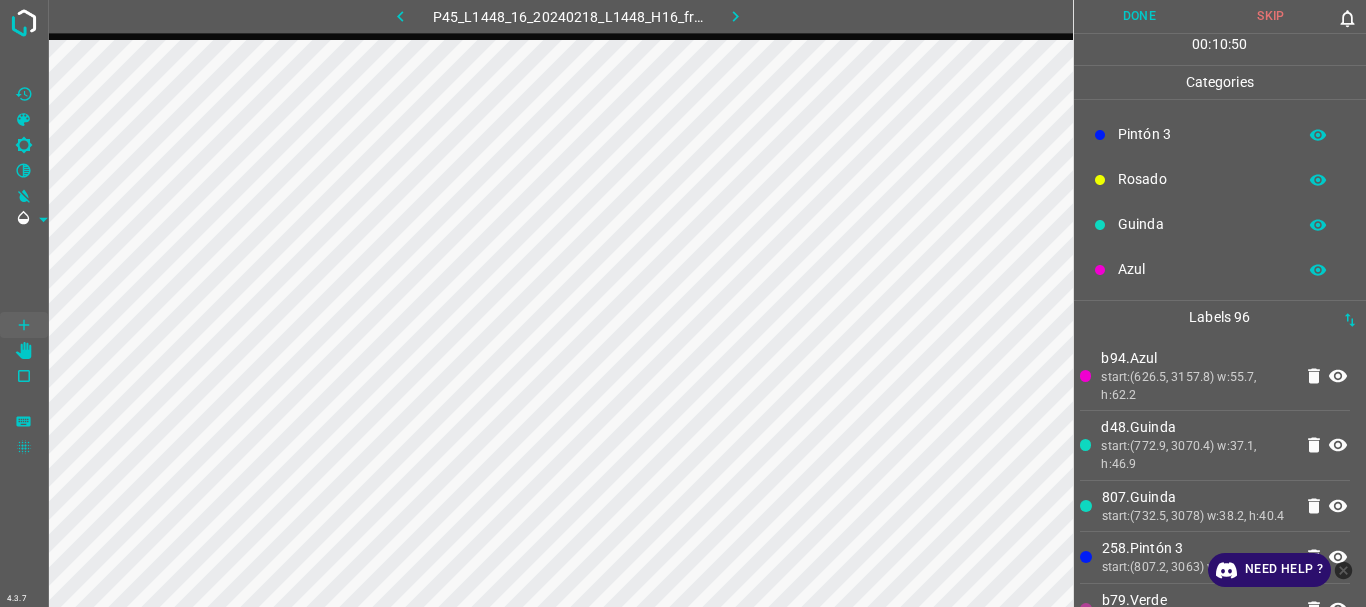 click on "Guinda" at bounding box center [1202, 224] 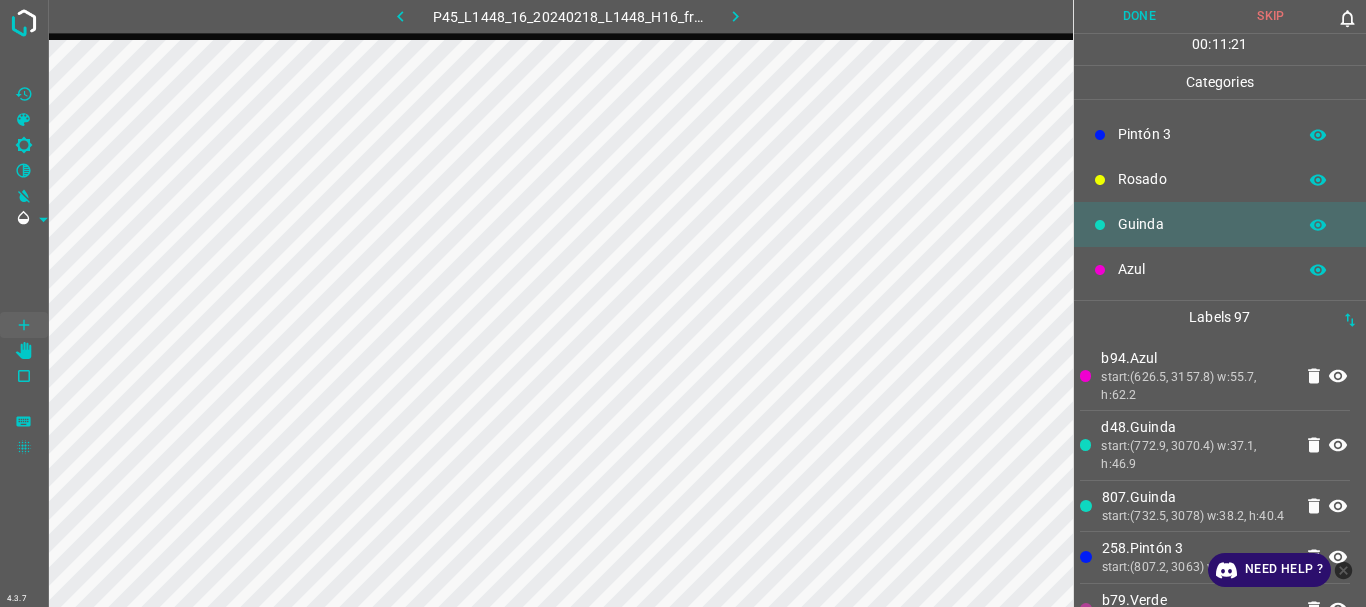 scroll, scrollTop: 0, scrollLeft: 0, axis: both 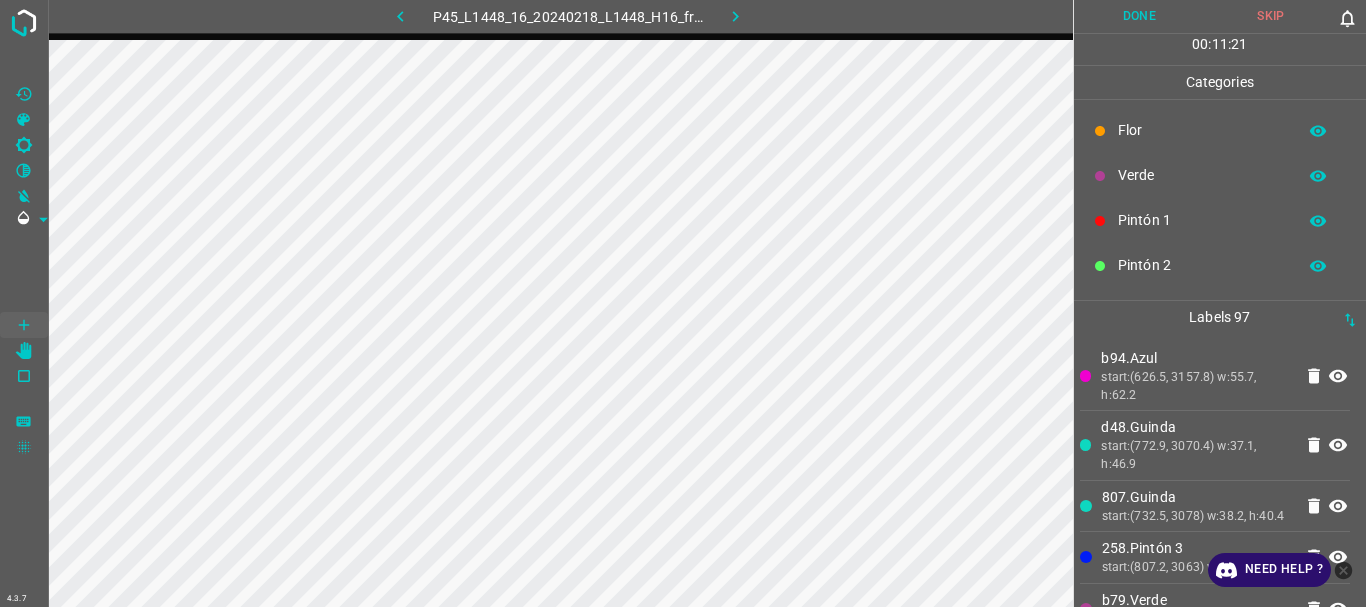 click on "Verde" at bounding box center [1202, 175] 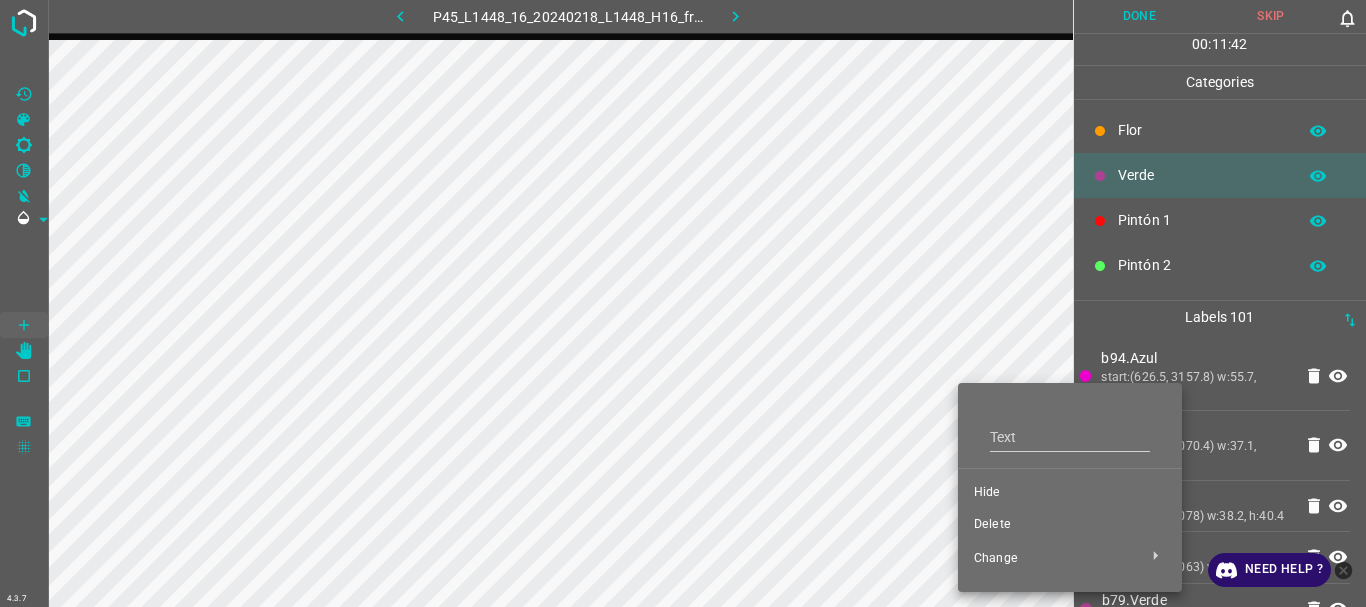click on "Delete" at bounding box center (1070, 525) 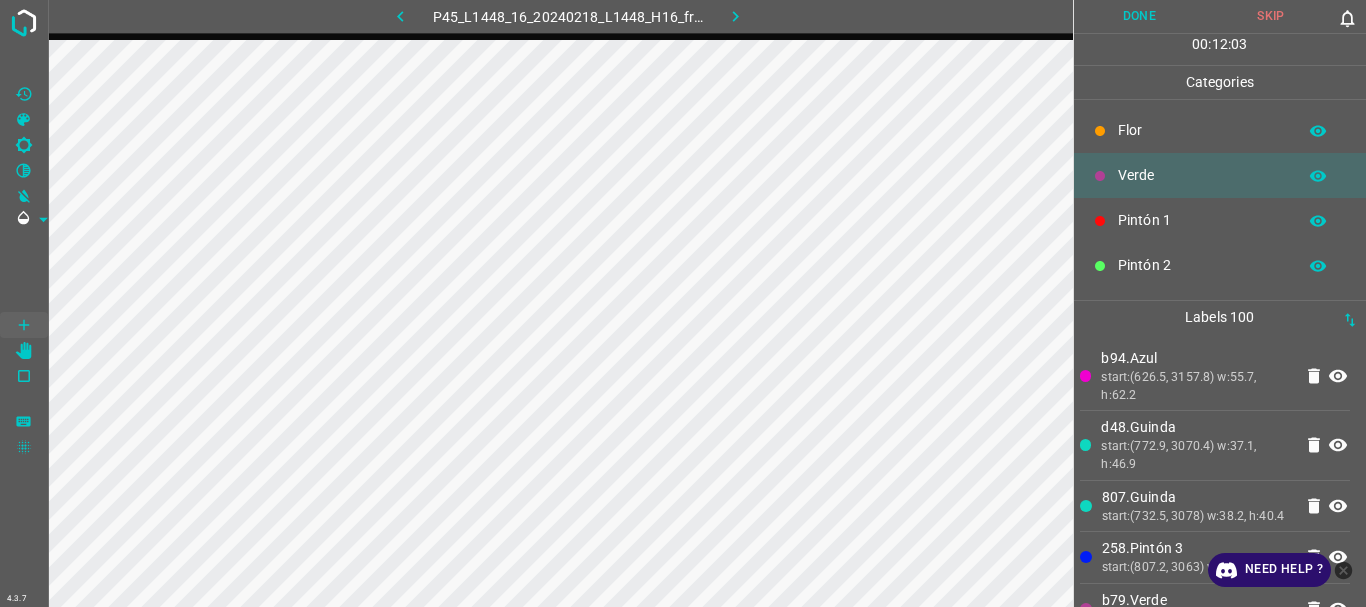 scroll, scrollTop: 176, scrollLeft: 0, axis: vertical 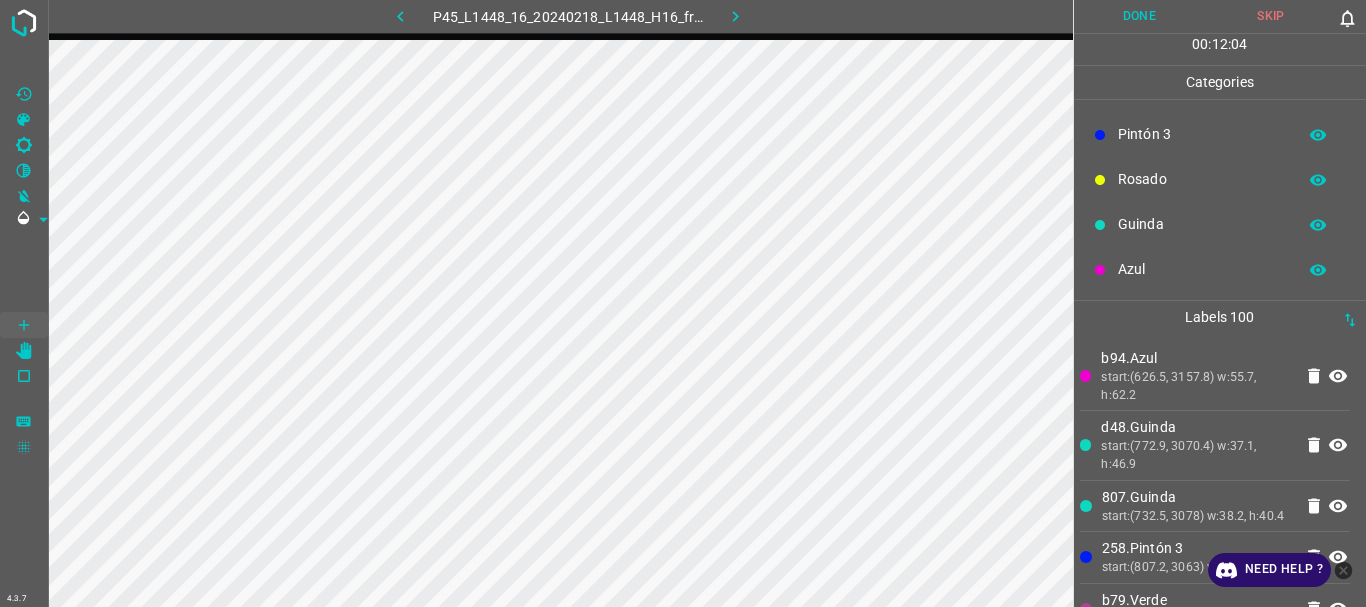 click on "Azul" at bounding box center [1202, 269] 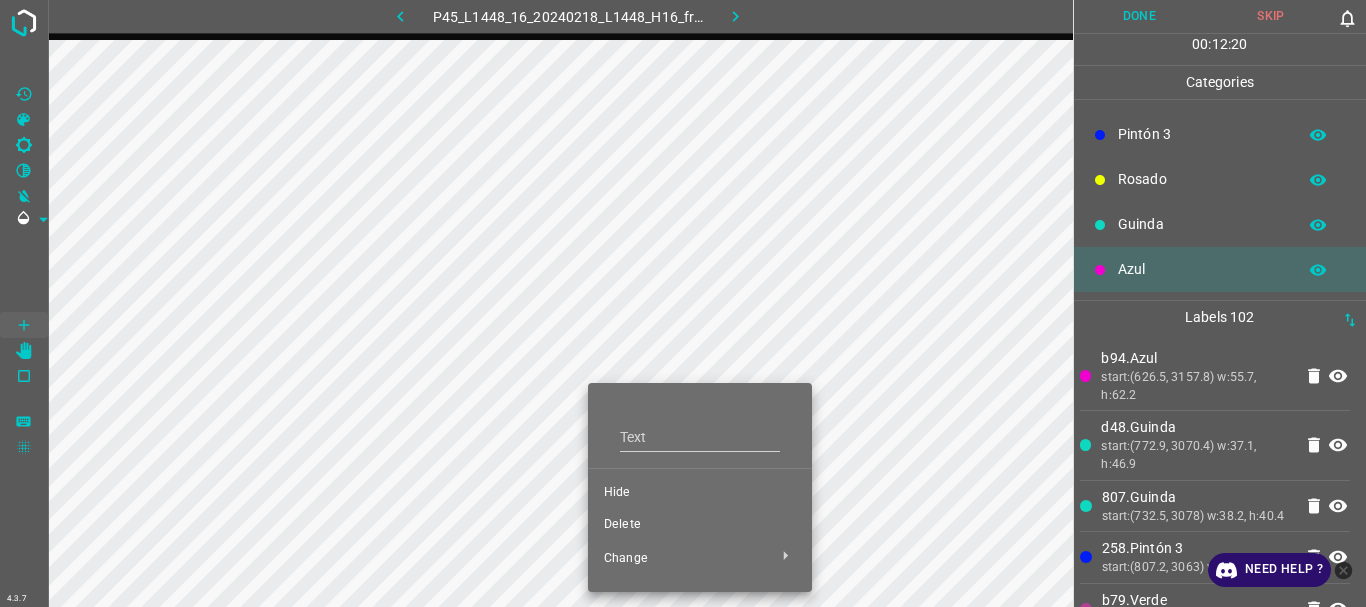 click on "Delete" at bounding box center (700, 525) 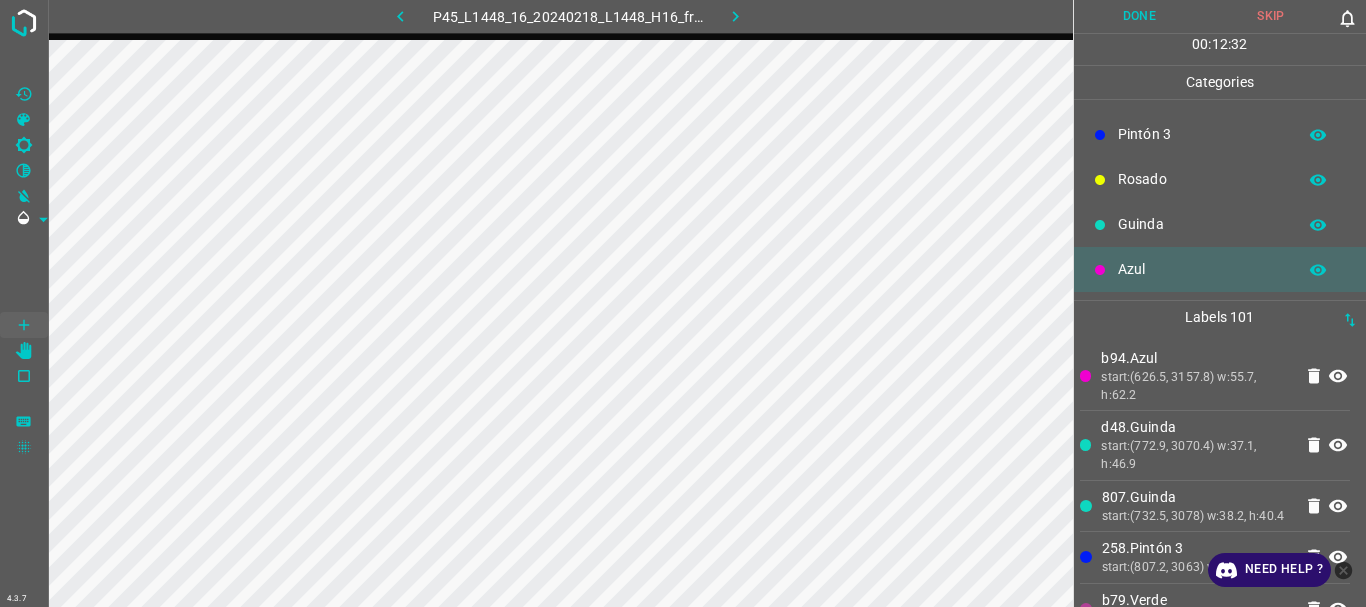 scroll, scrollTop: 0, scrollLeft: 0, axis: both 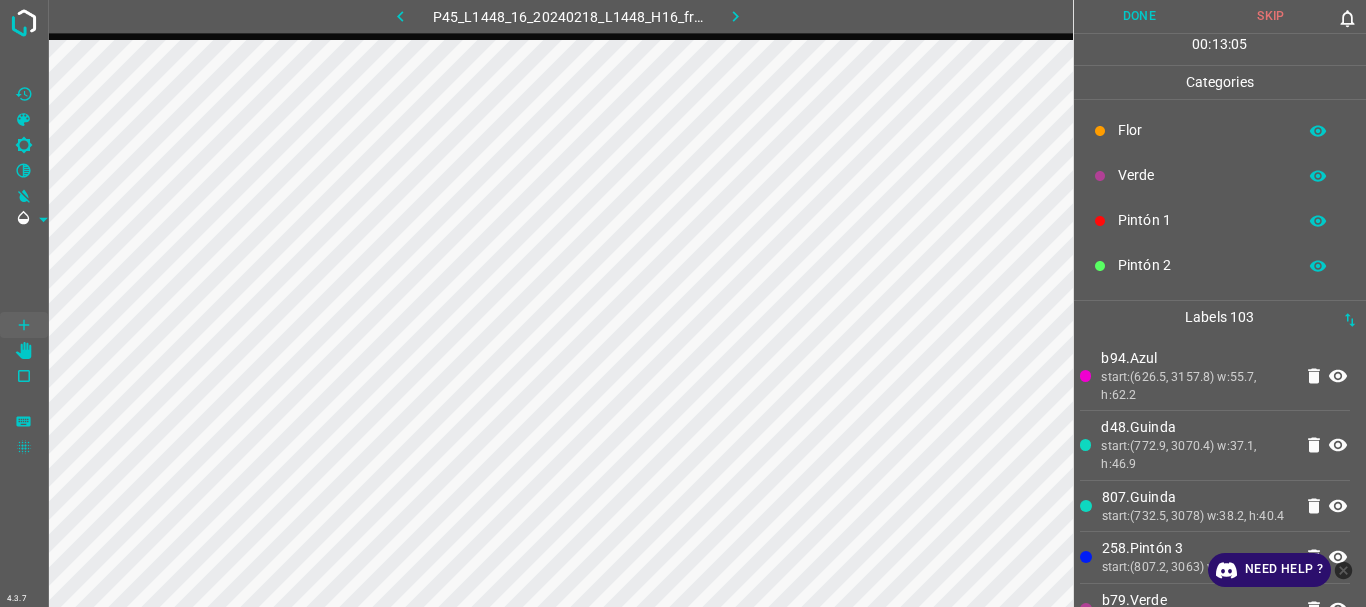click on "Verde" at bounding box center [1202, 175] 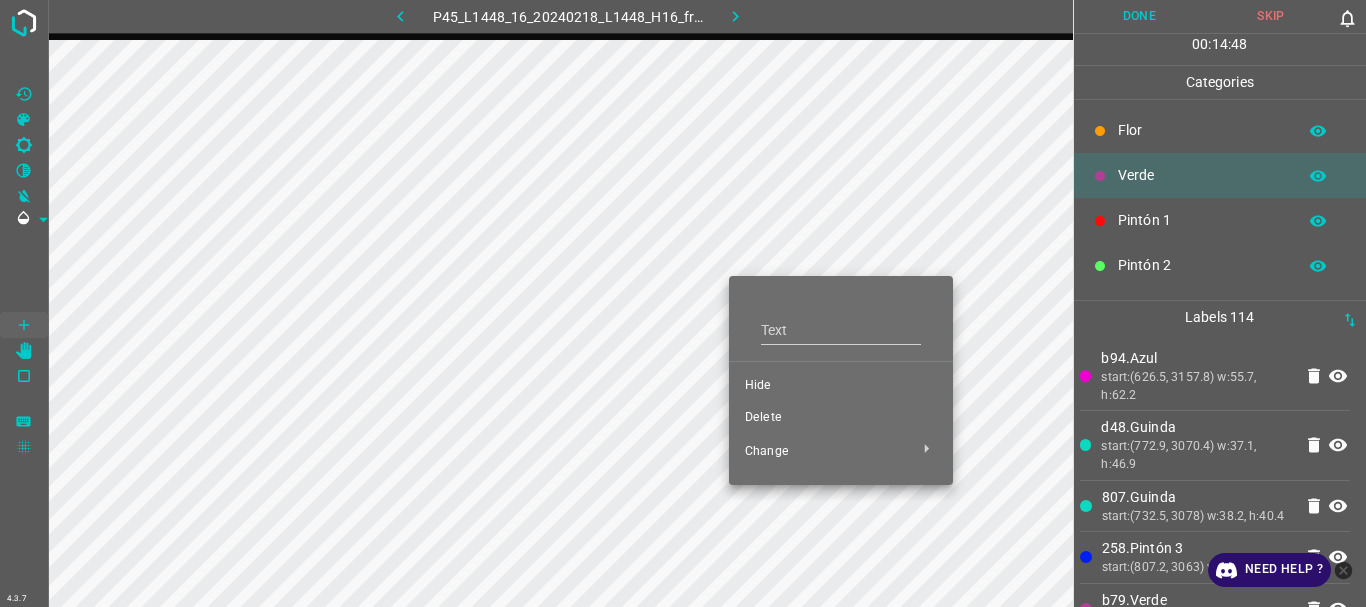 click on "Delete" at bounding box center (841, 418) 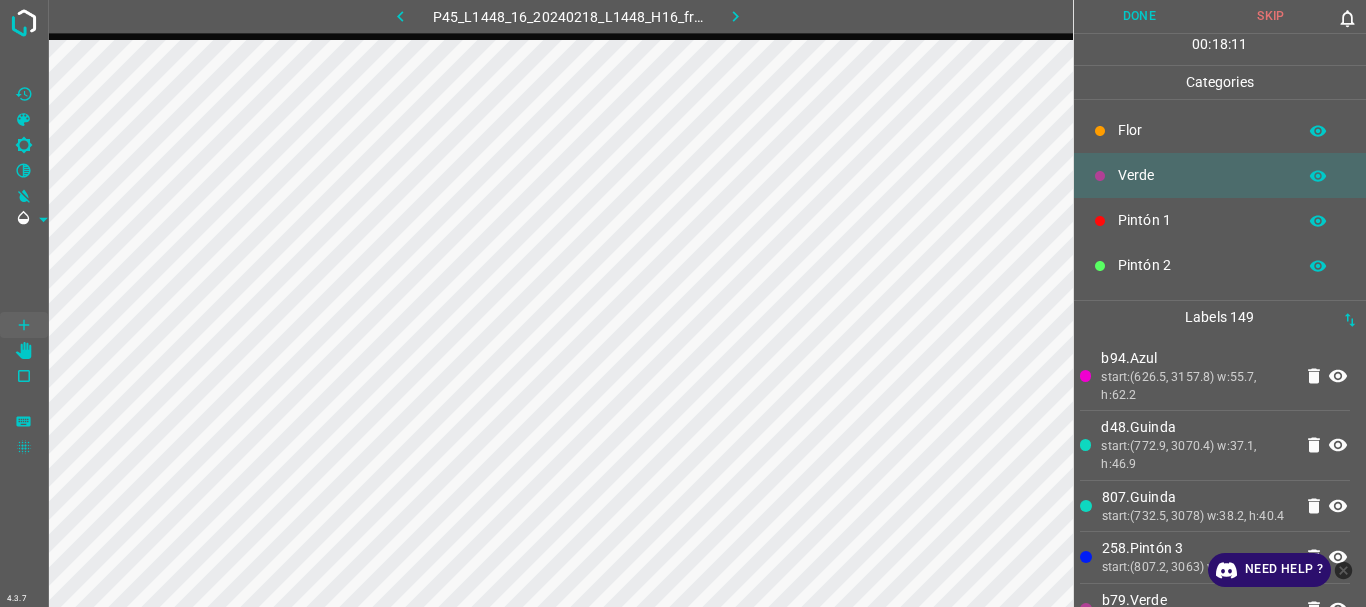 click on "Done" at bounding box center [1140, 16] 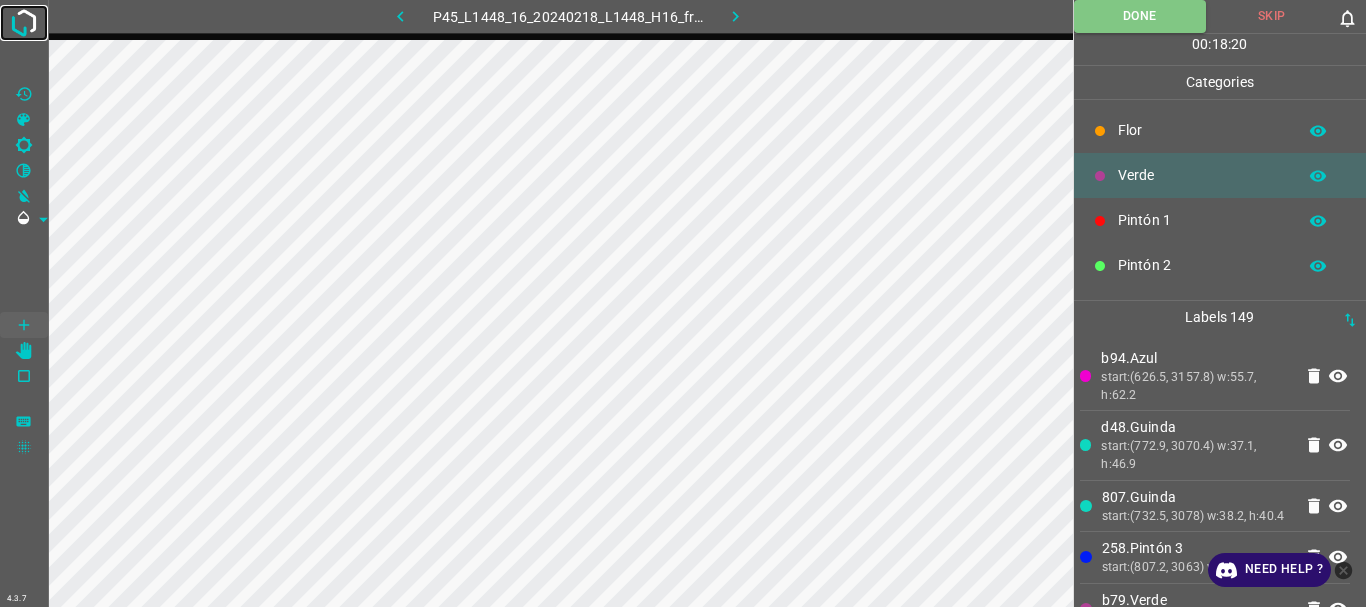 click at bounding box center (24, 23) 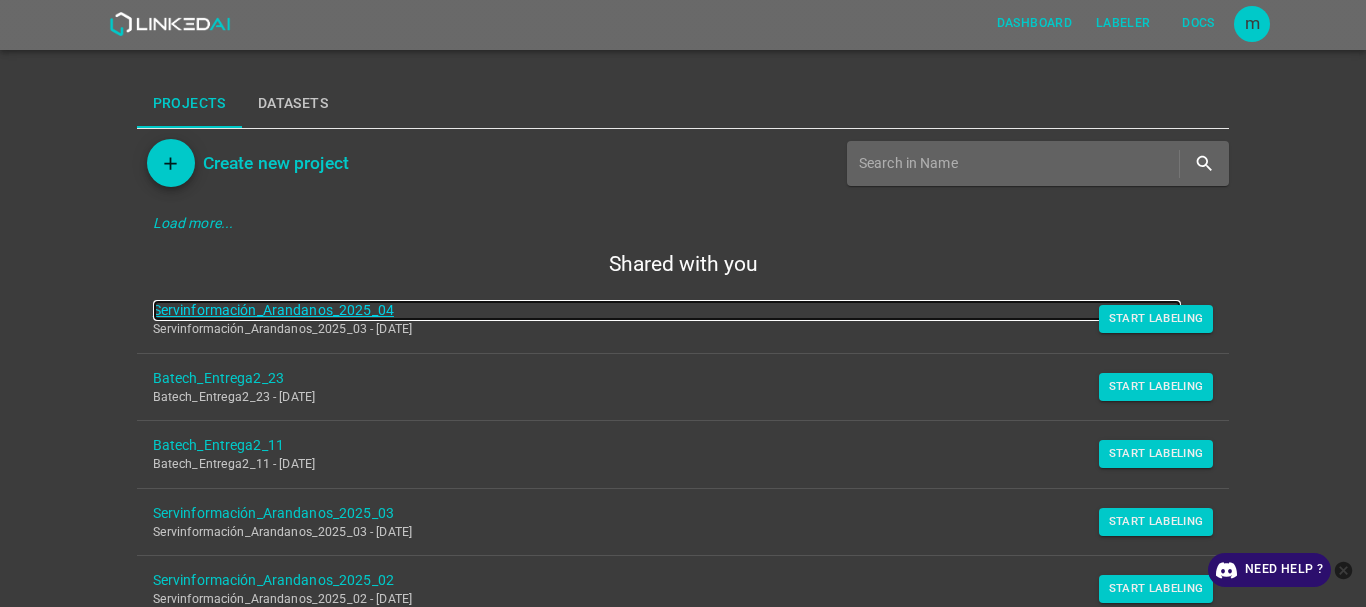 click on "Servinformación_Arandanos_2025_04" at bounding box center (667, 310) 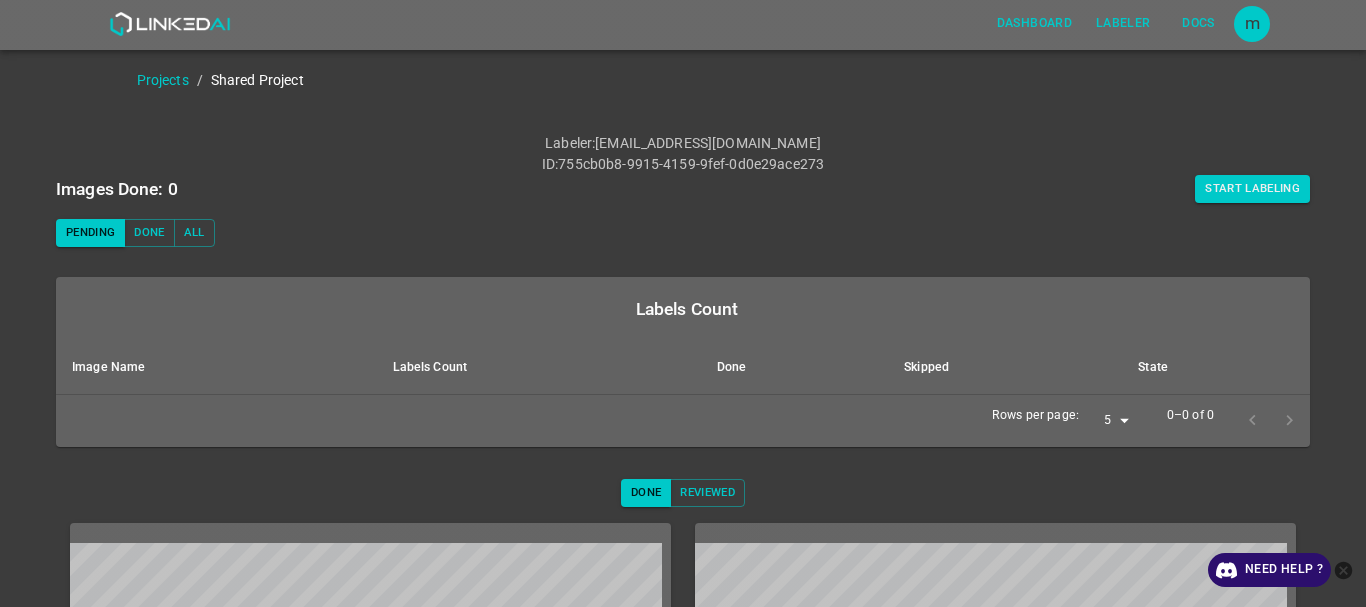 scroll, scrollTop: 0, scrollLeft: 0, axis: both 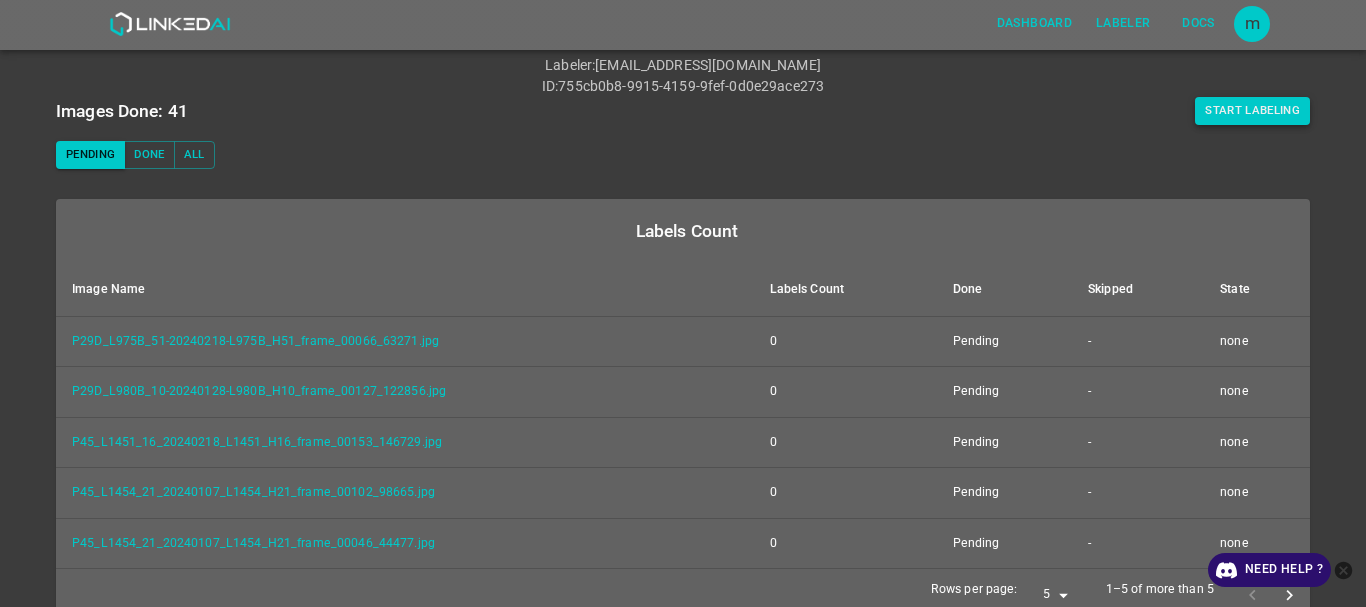 click on "Start Labeling" at bounding box center (1252, 111) 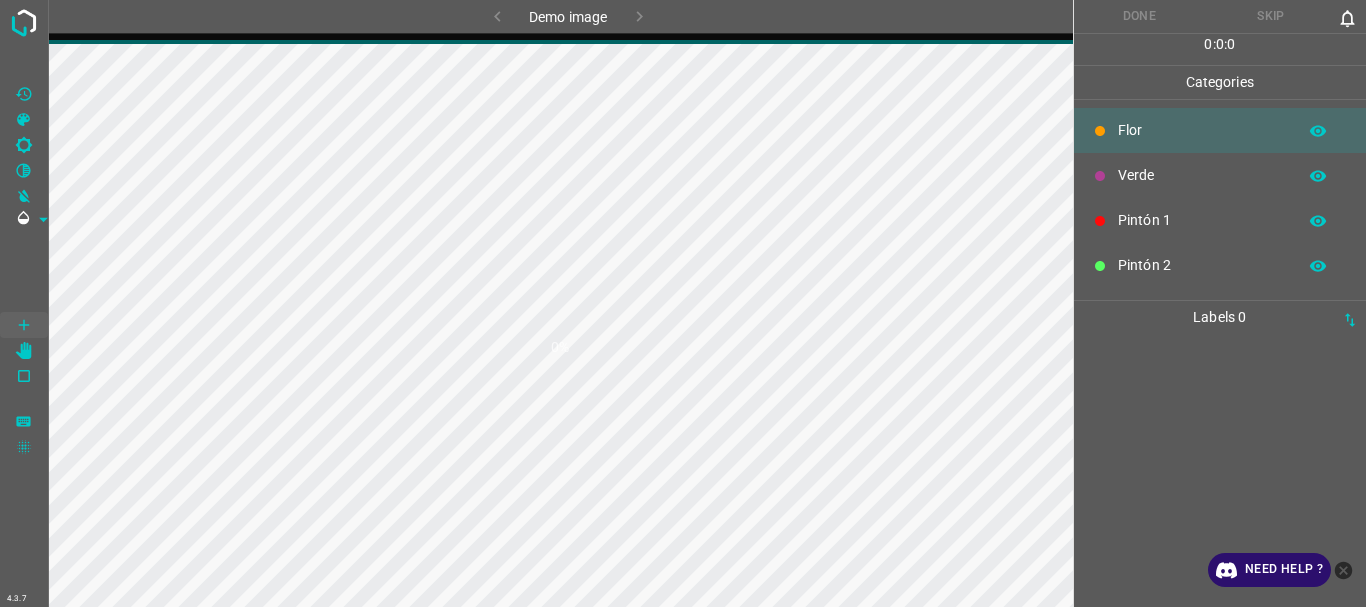 scroll, scrollTop: 0, scrollLeft: 0, axis: both 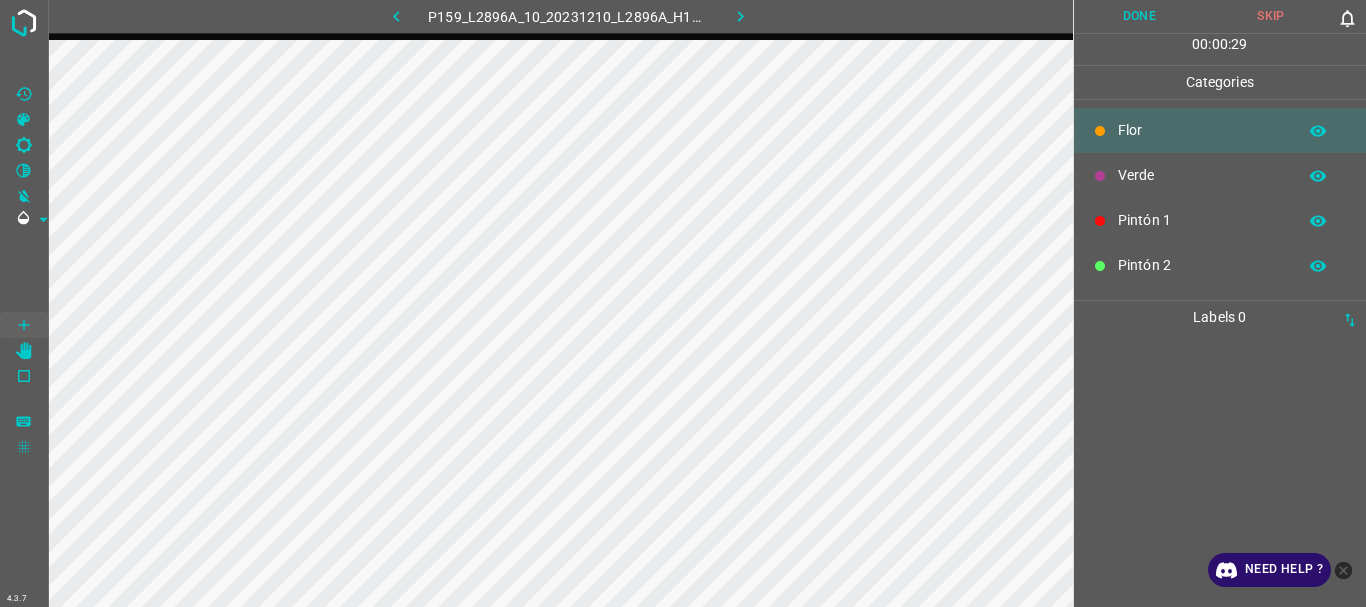 click 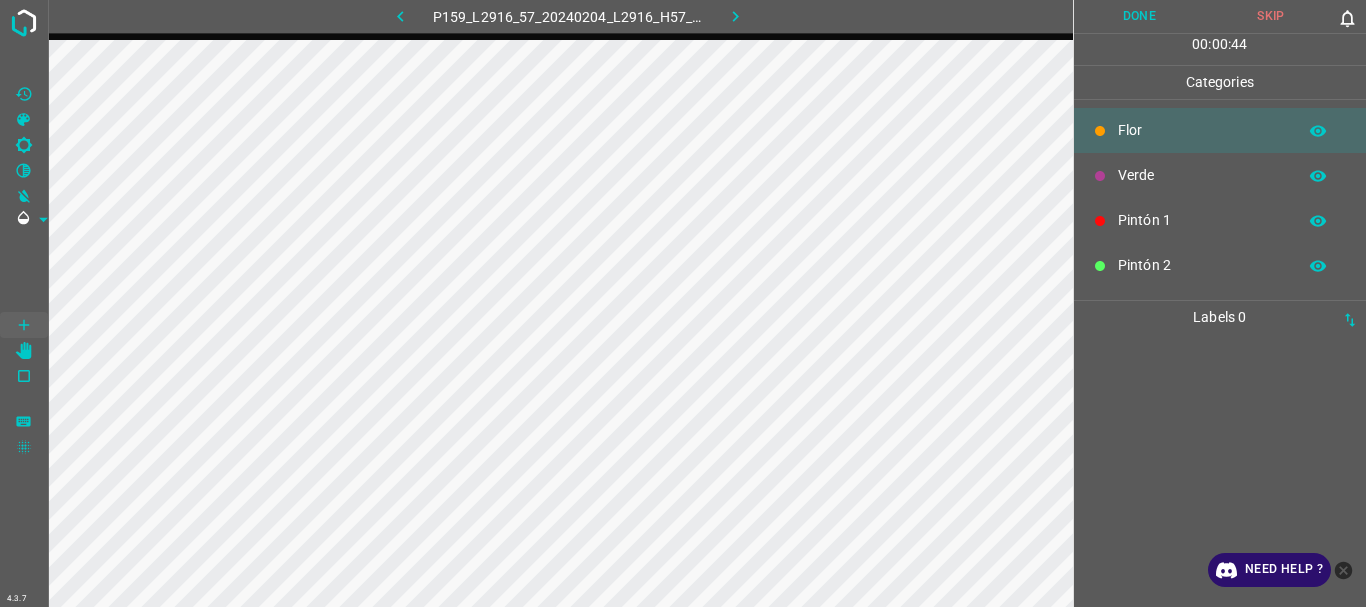scroll, scrollTop: 176, scrollLeft: 0, axis: vertical 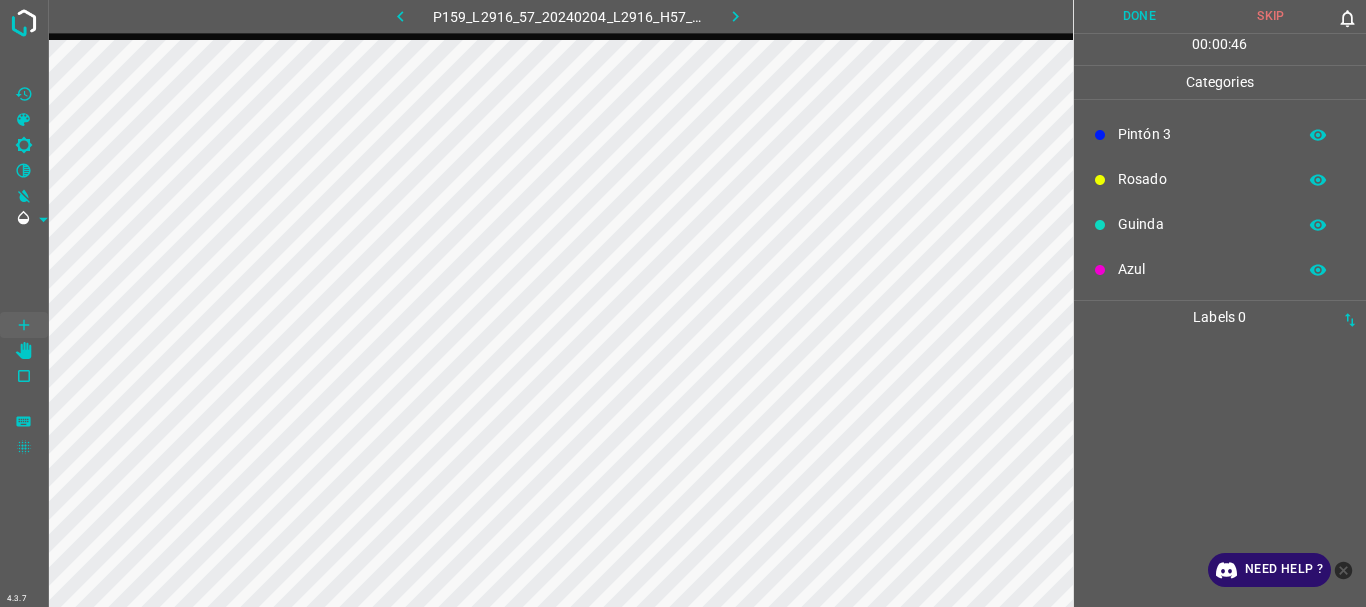 click on "Pintón 3" at bounding box center (1202, 134) 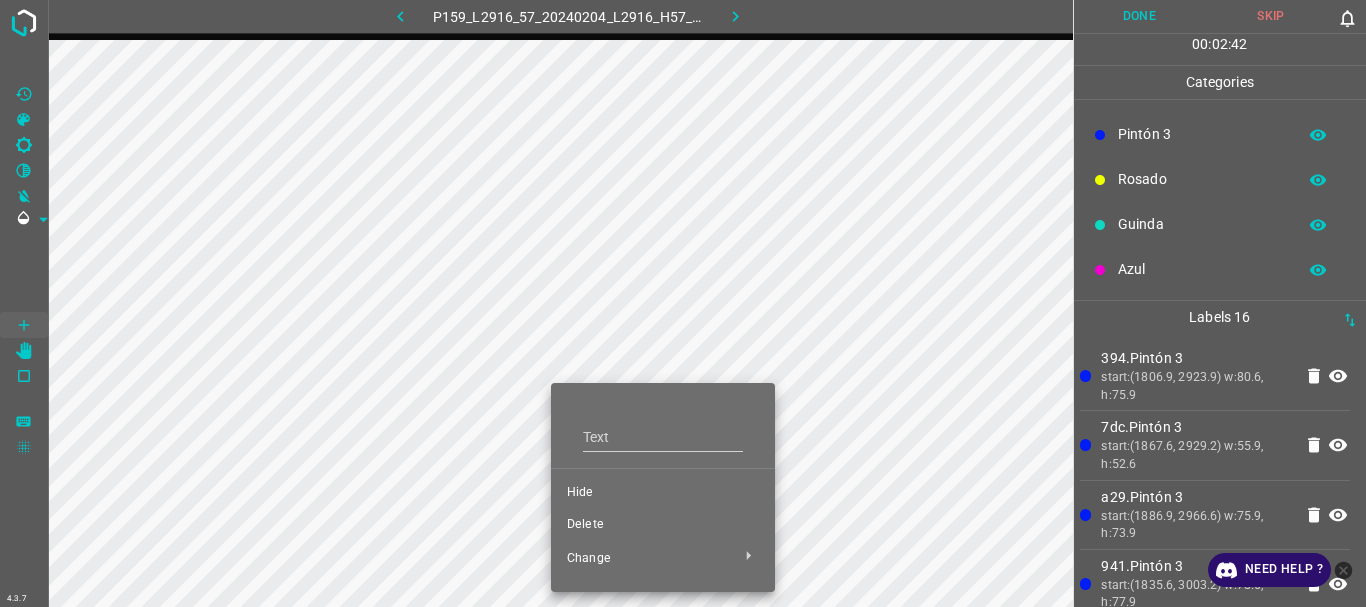 click on "Delete" at bounding box center [663, 525] 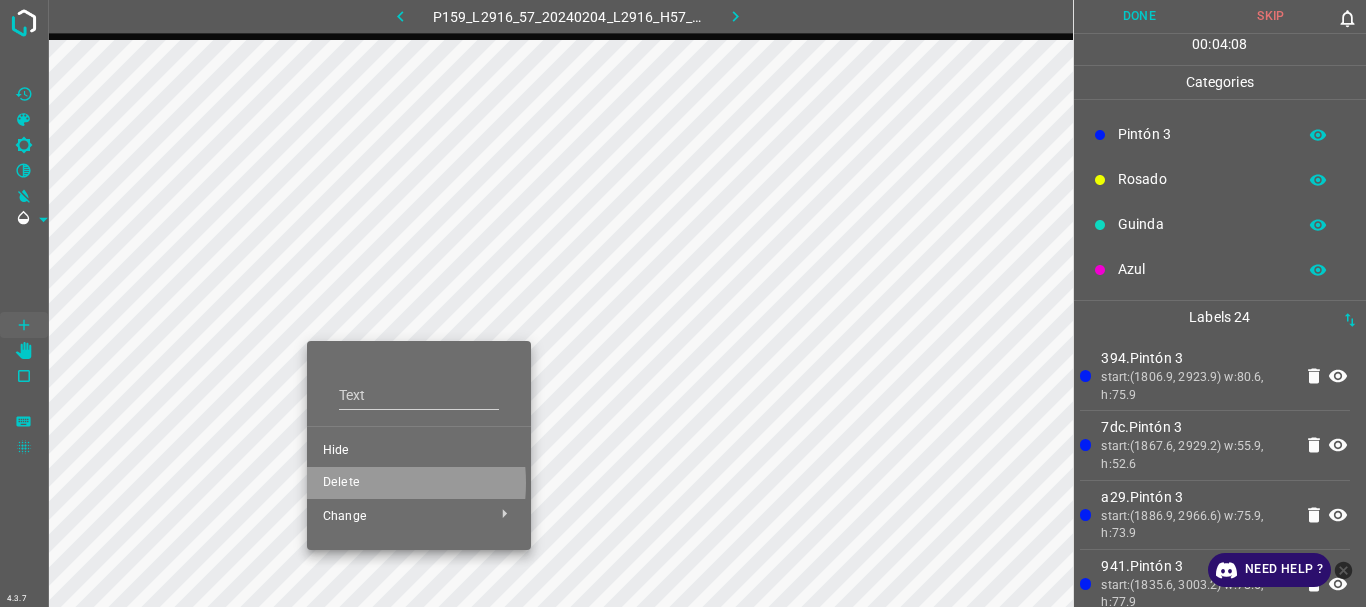 click on "Delete" at bounding box center [419, 483] 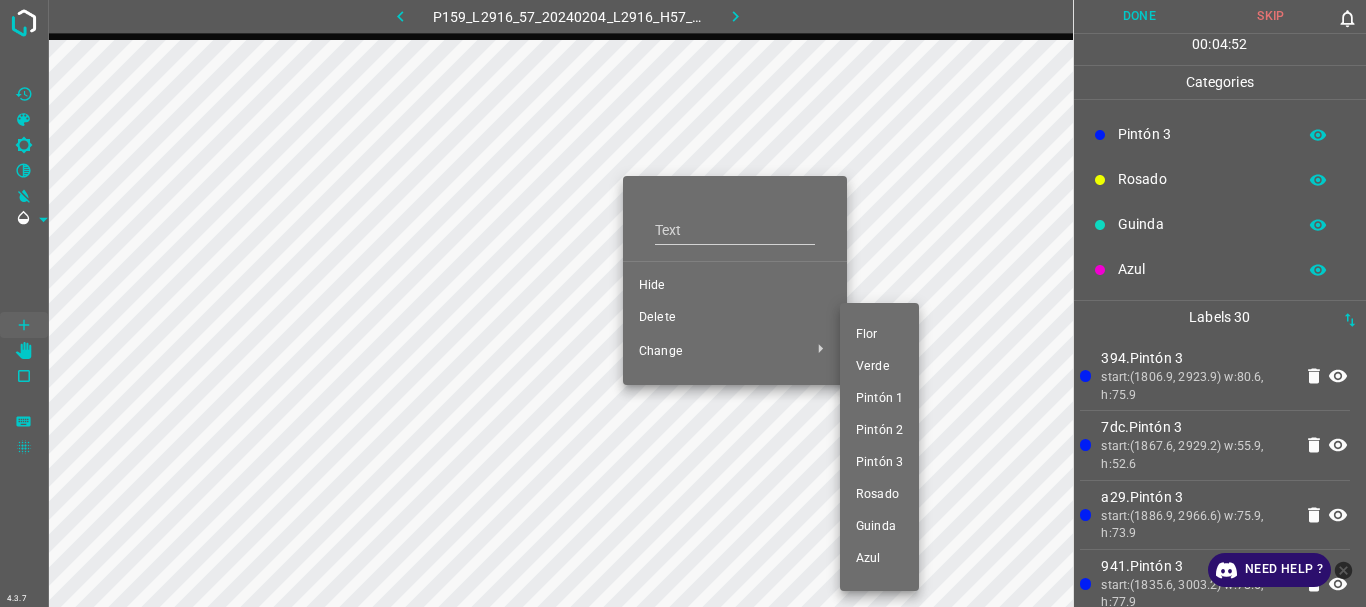 click on "Azul" at bounding box center [879, 559] 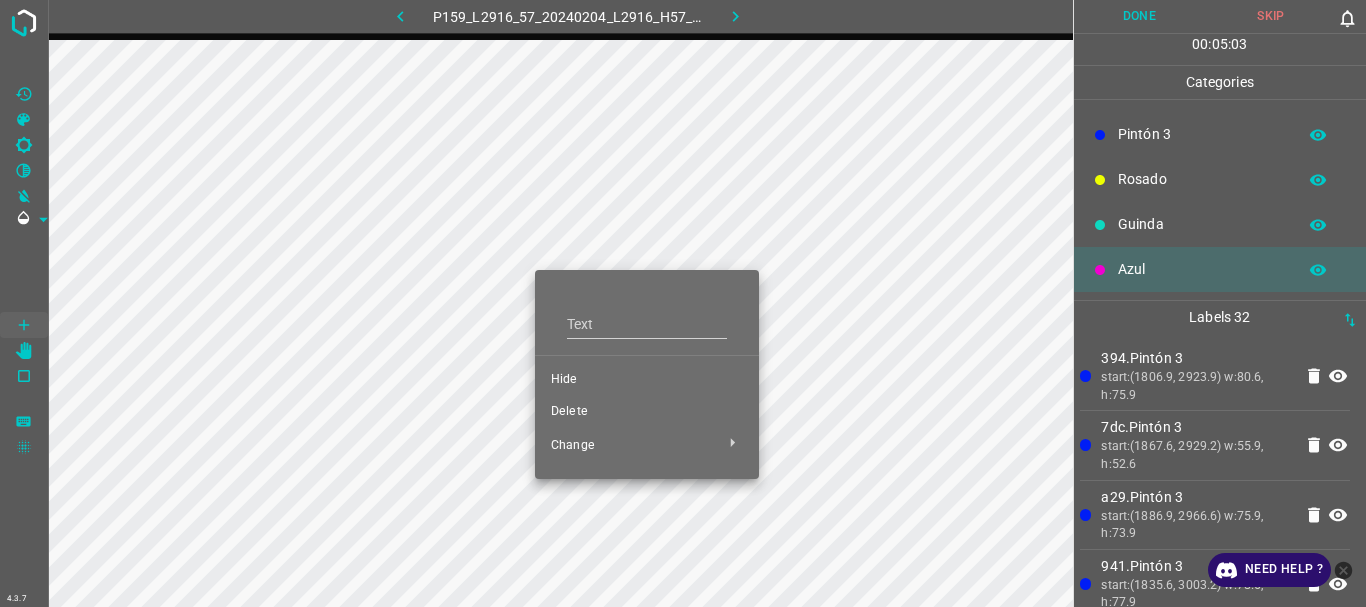 click on "Delete" at bounding box center [647, 412] 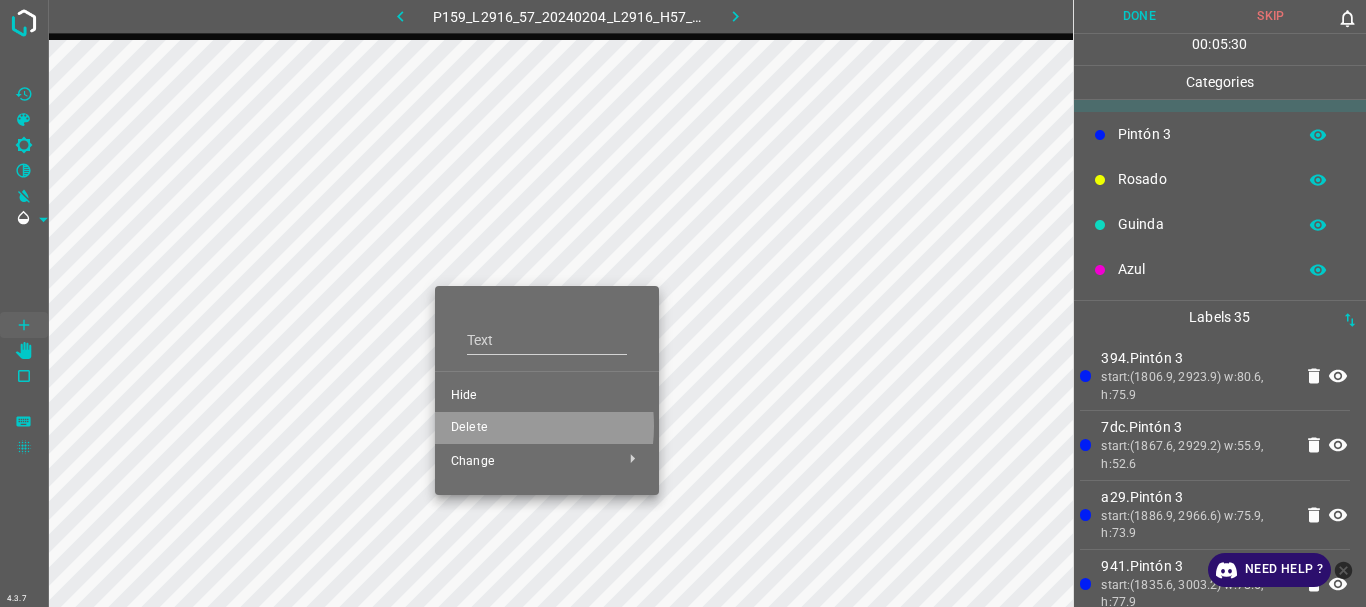 click on "Delete" at bounding box center (547, 428) 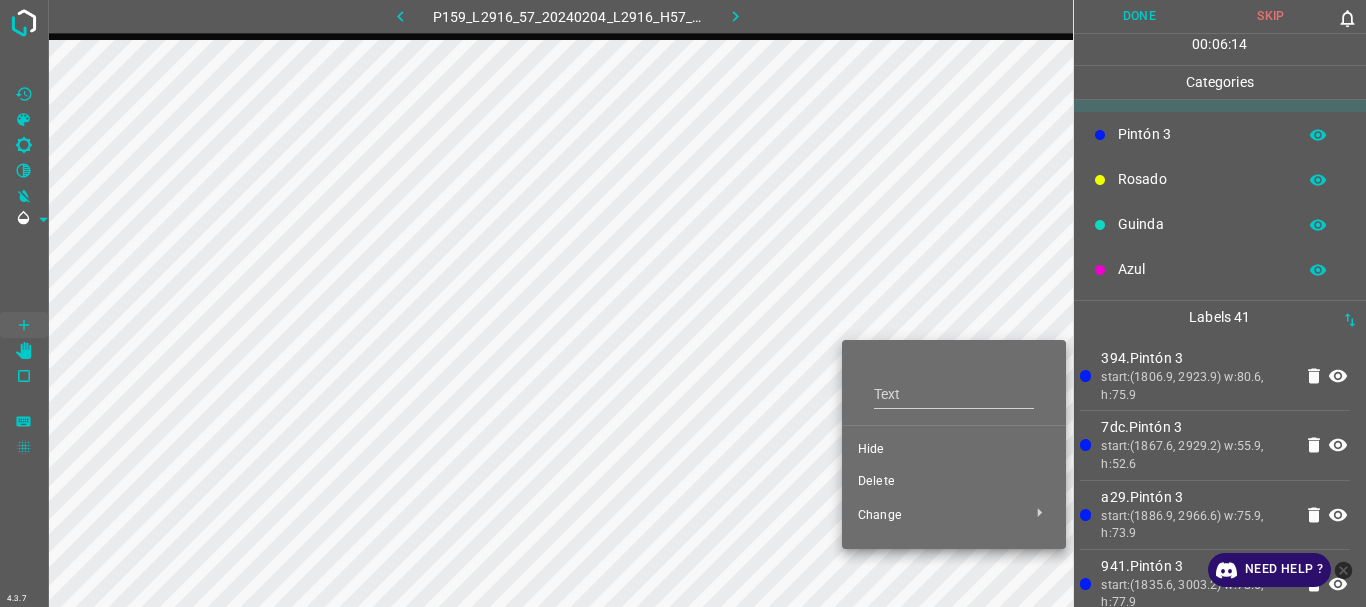 click on "Delete" at bounding box center [954, 482] 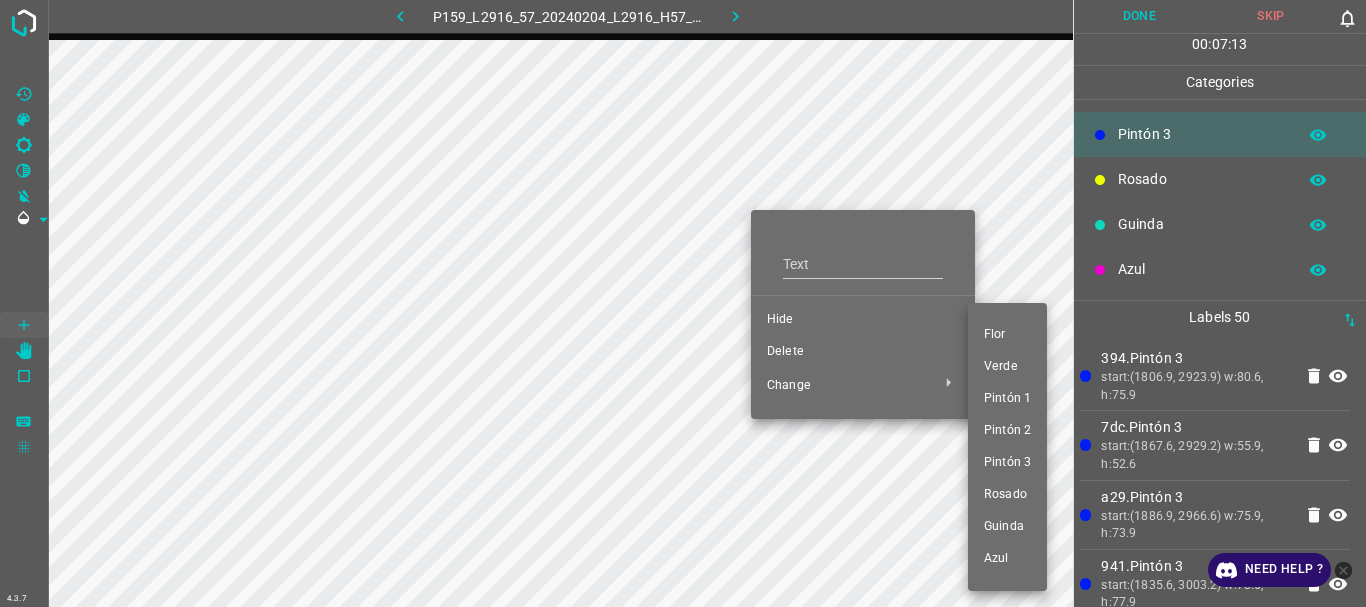 click at bounding box center (683, 303) 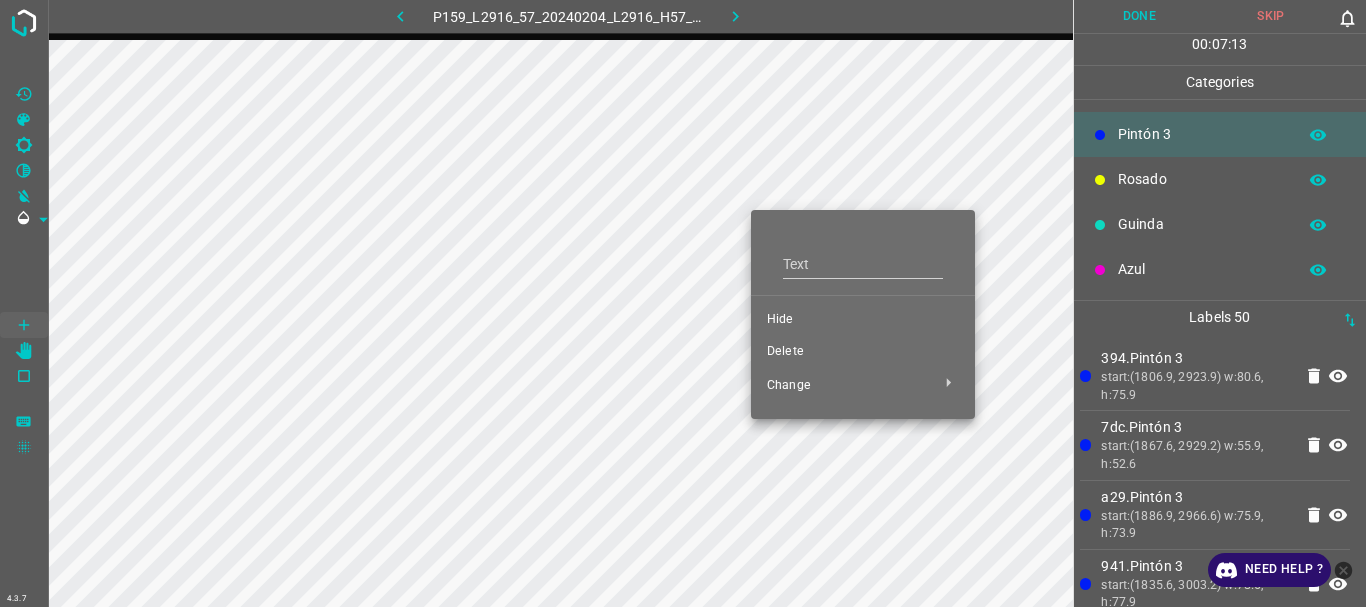 click on "Flor Verde Pintón 1 Pintón 2 Pintón 3 Rosado Guinda Azul" at bounding box center [683, 303] 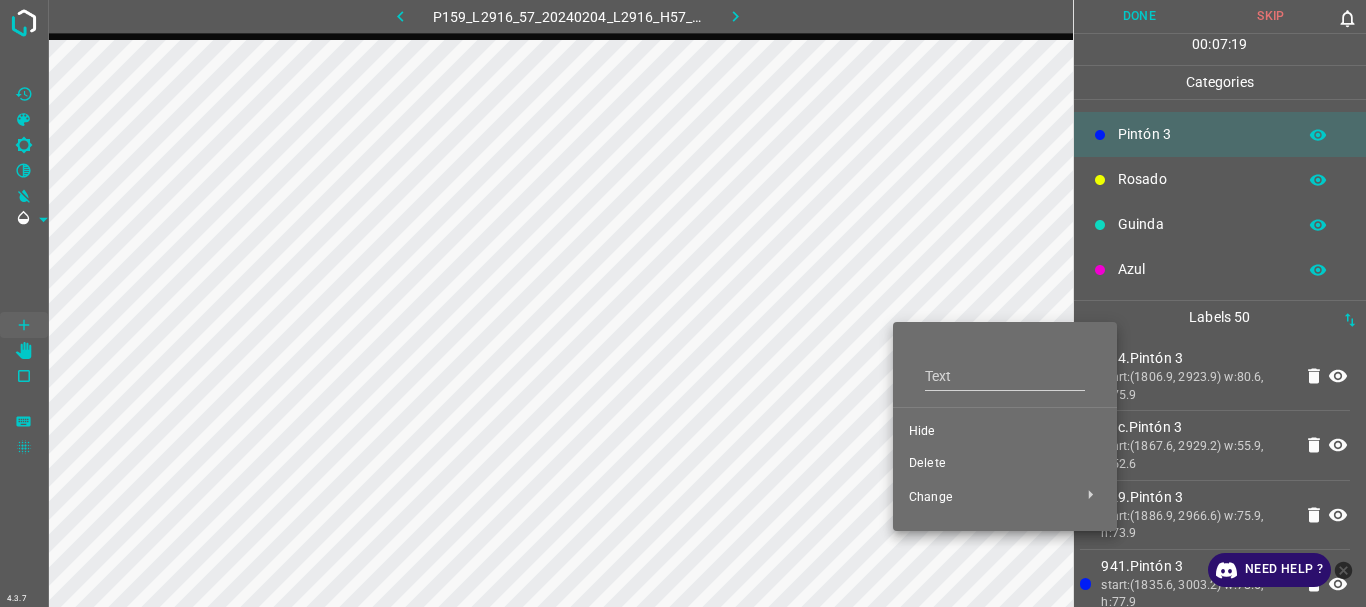click on "Delete" at bounding box center (1005, 464) 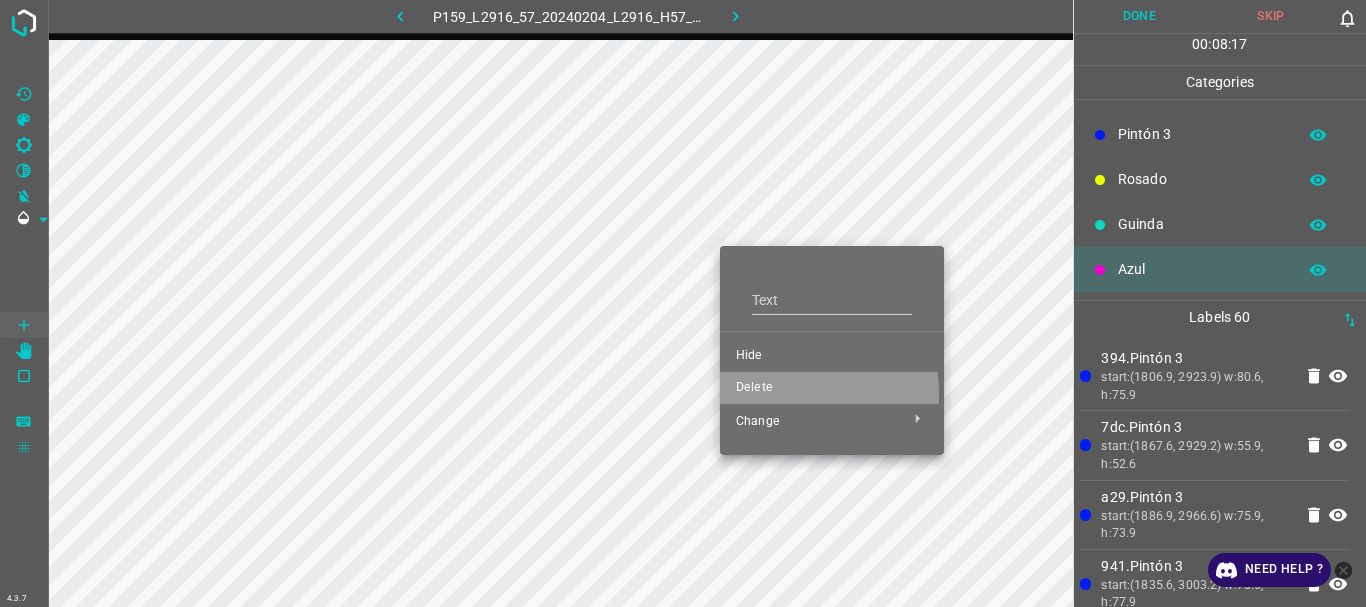 click on "Delete" at bounding box center (832, 388) 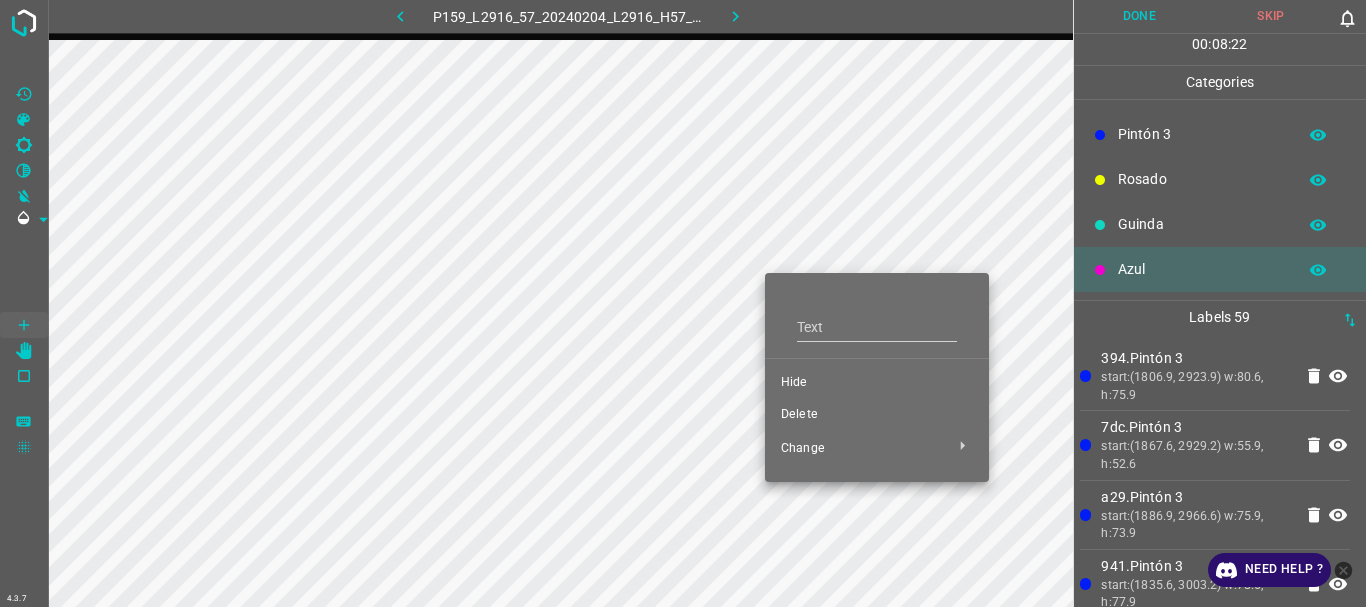 click on "Delete" at bounding box center (877, 415) 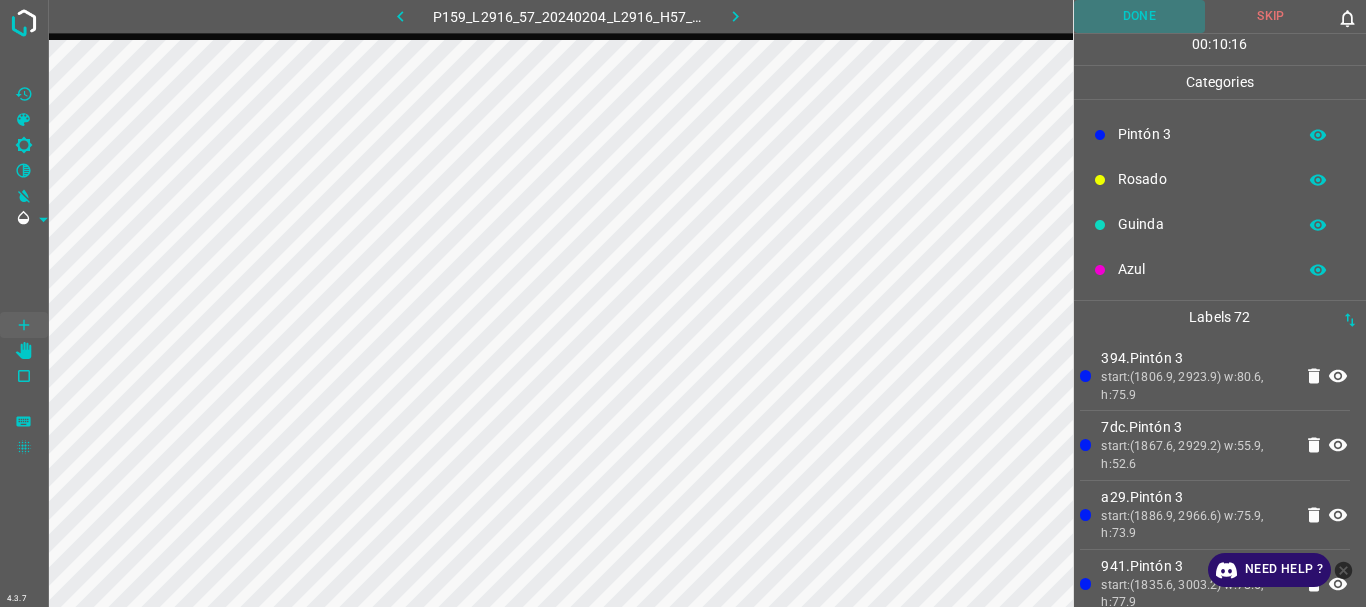 click on "Done" at bounding box center (1140, 16) 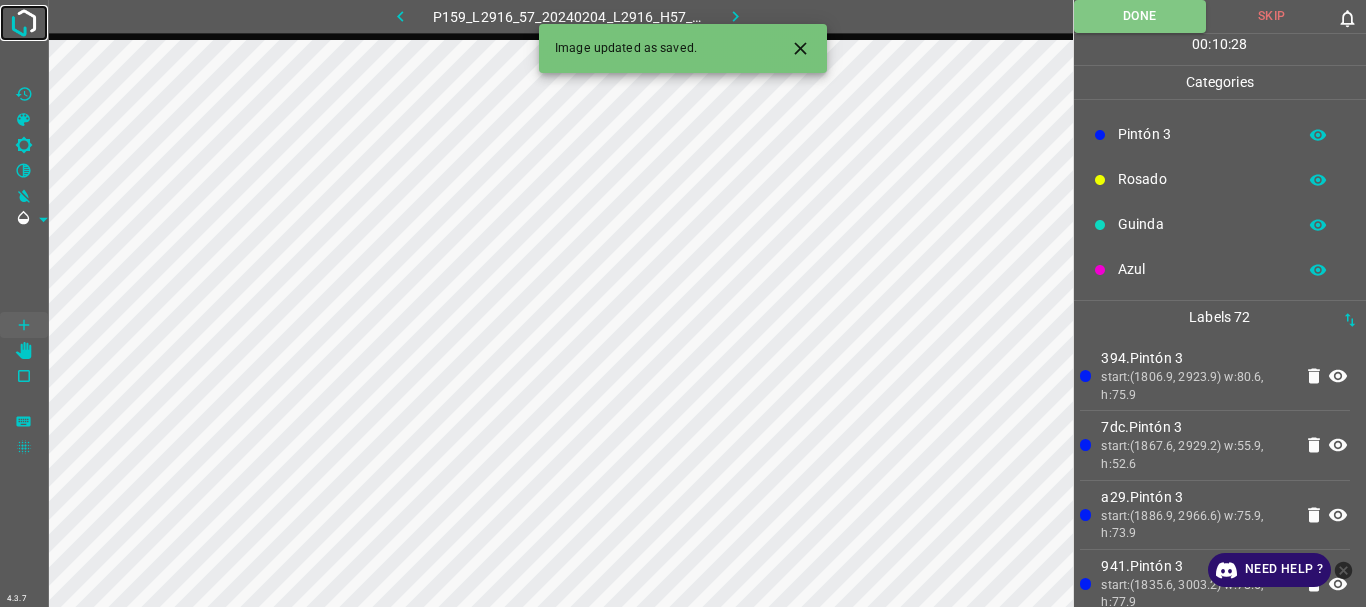 click at bounding box center (24, 23) 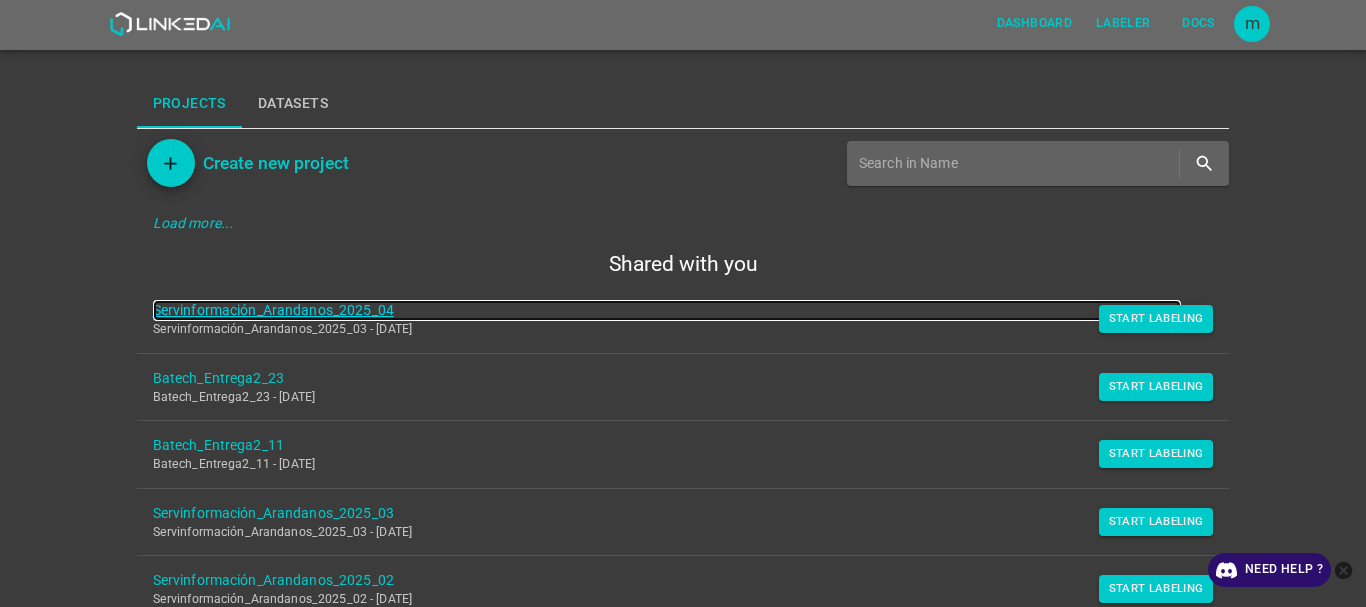 click on "Servinformación_Arandanos_2025_04" at bounding box center [667, 310] 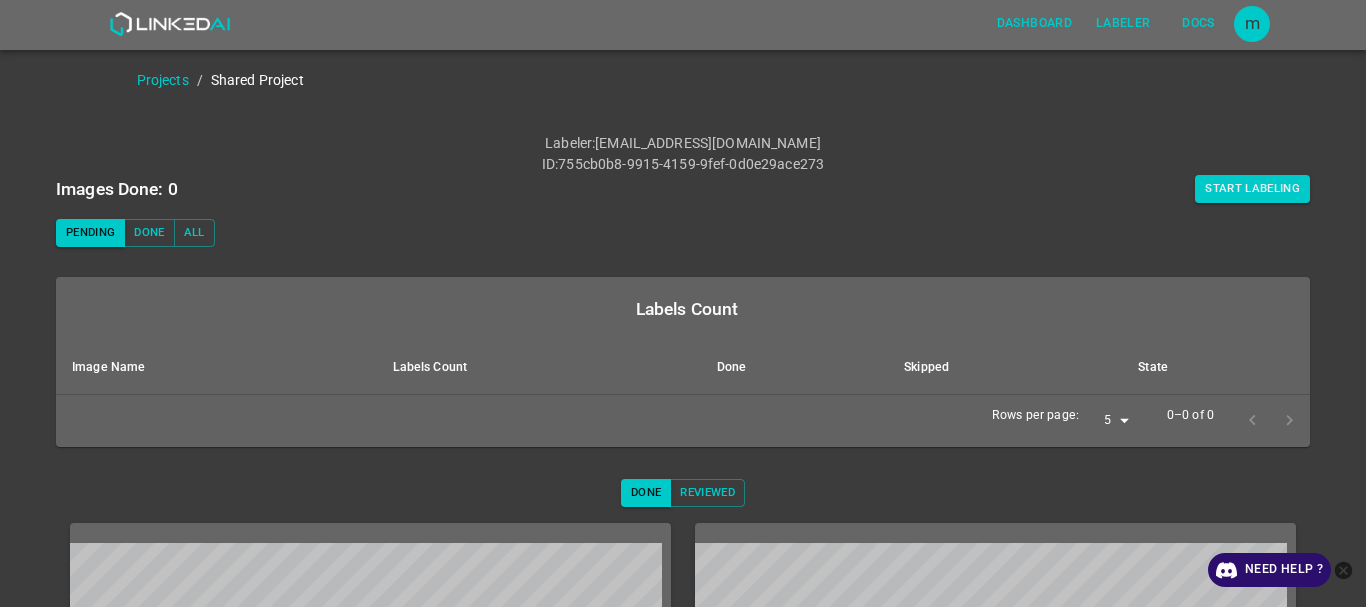 scroll, scrollTop: 0, scrollLeft: 0, axis: both 